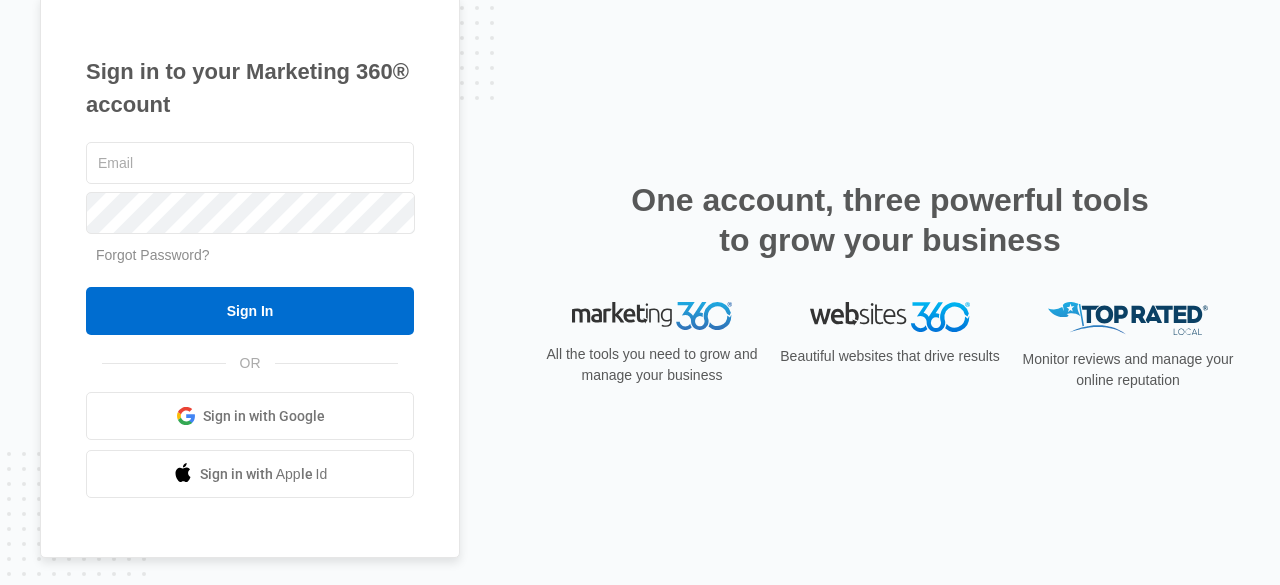 scroll, scrollTop: 0, scrollLeft: 0, axis: both 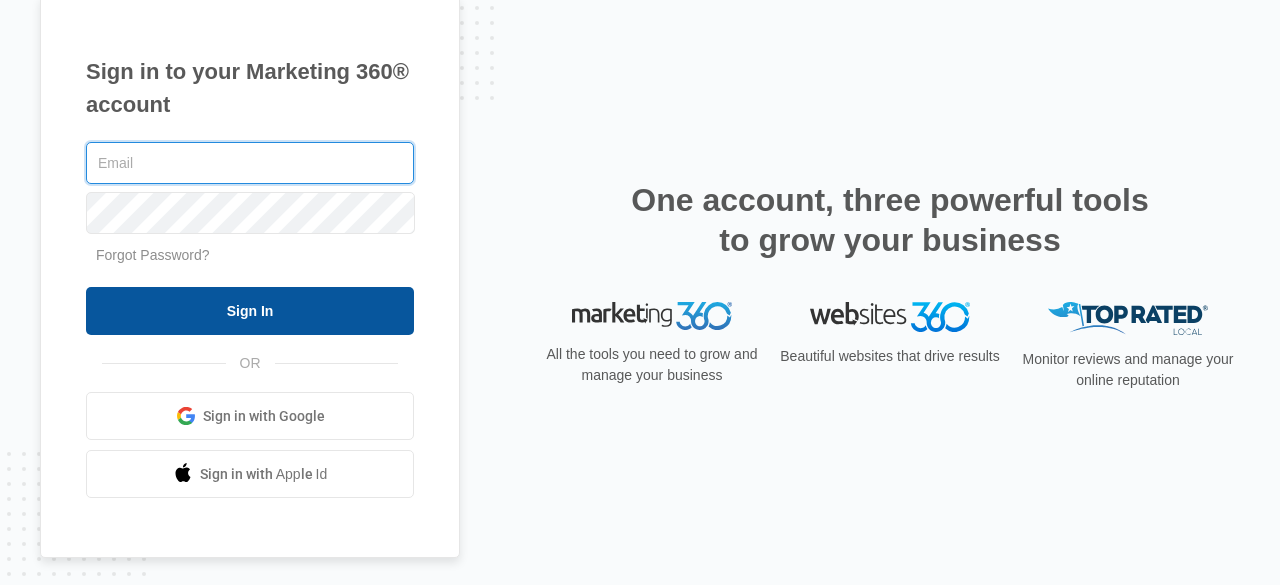 type on "[EMAIL]" 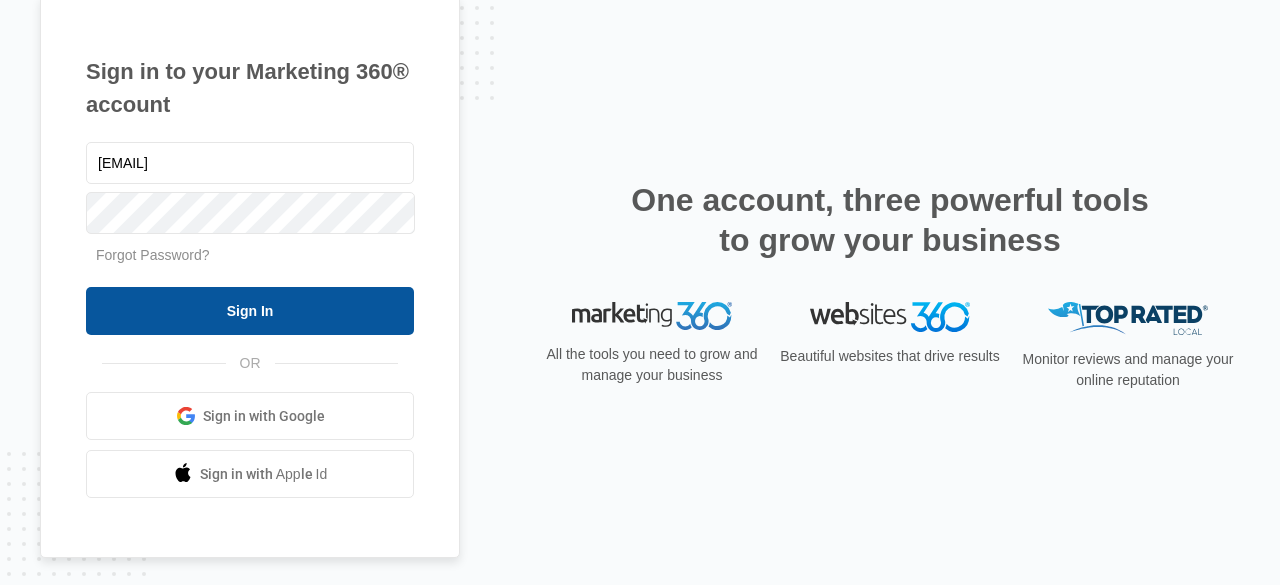 click on "Sign In" at bounding box center (250, 311) 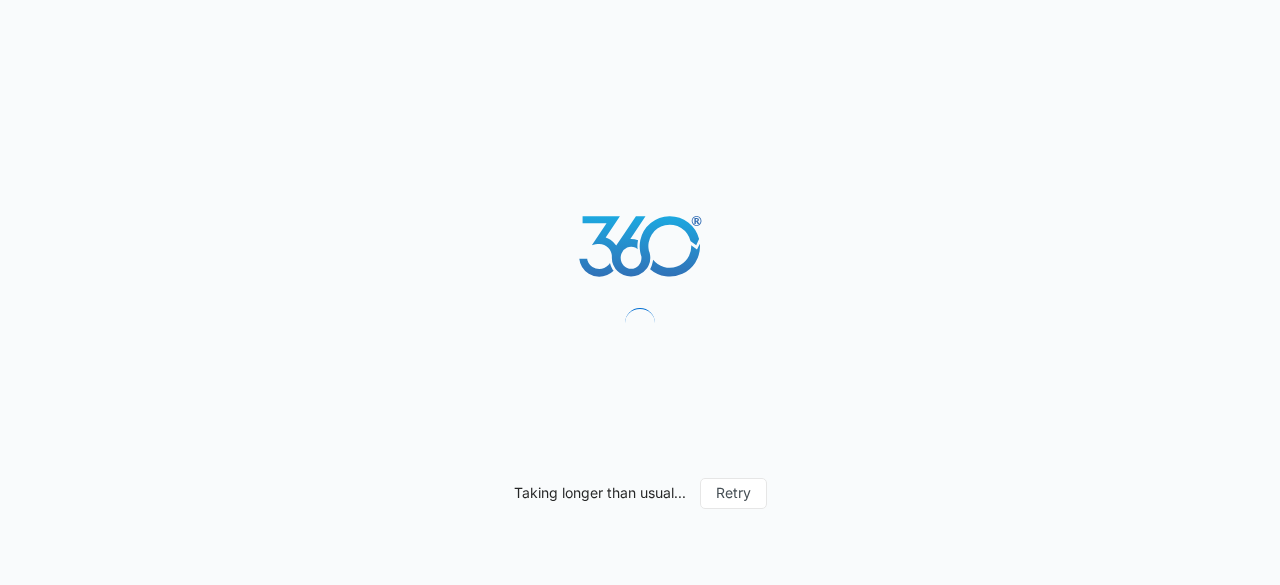 scroll, scrollTop: 0, scrollLeft: 0, axis: both 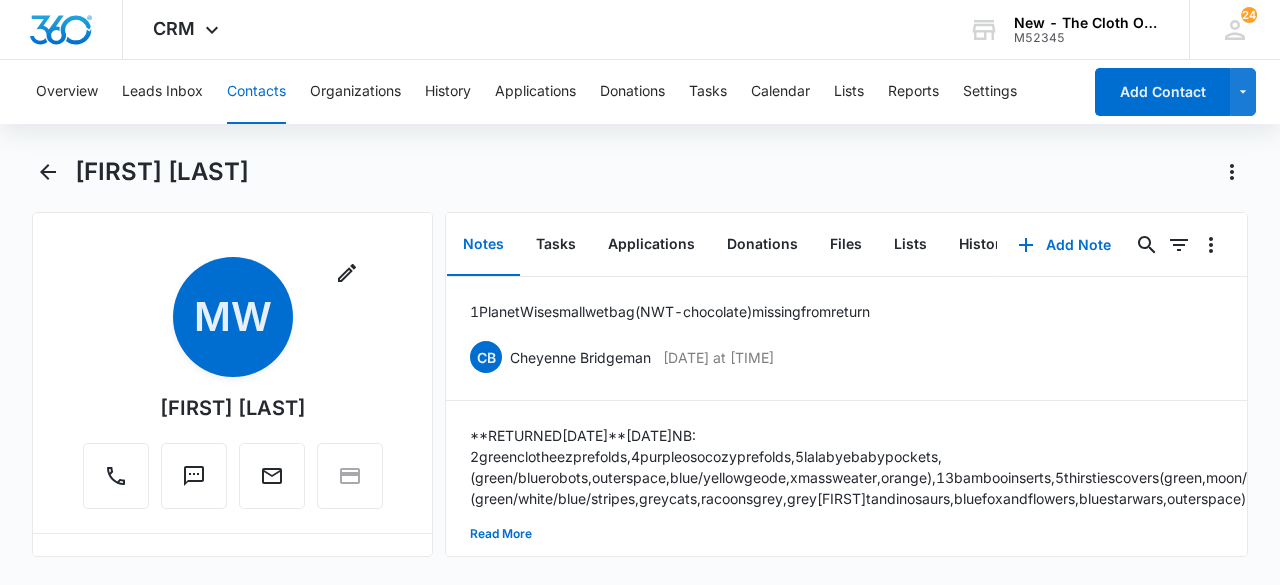 click on "Contacts" at bounding box center (256, 92) 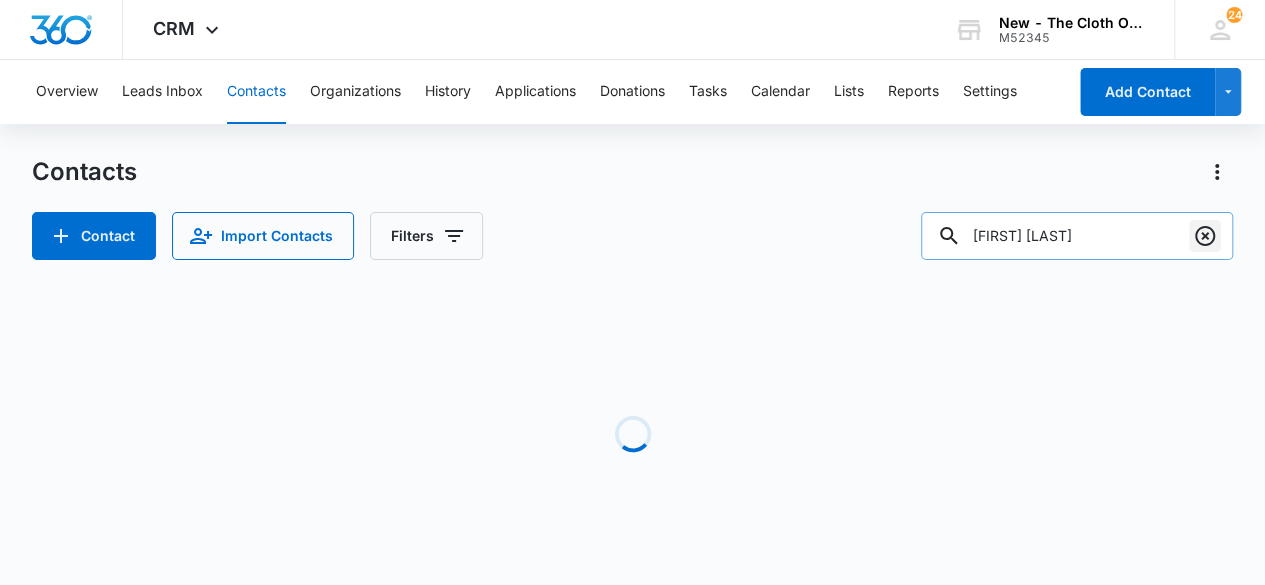 click 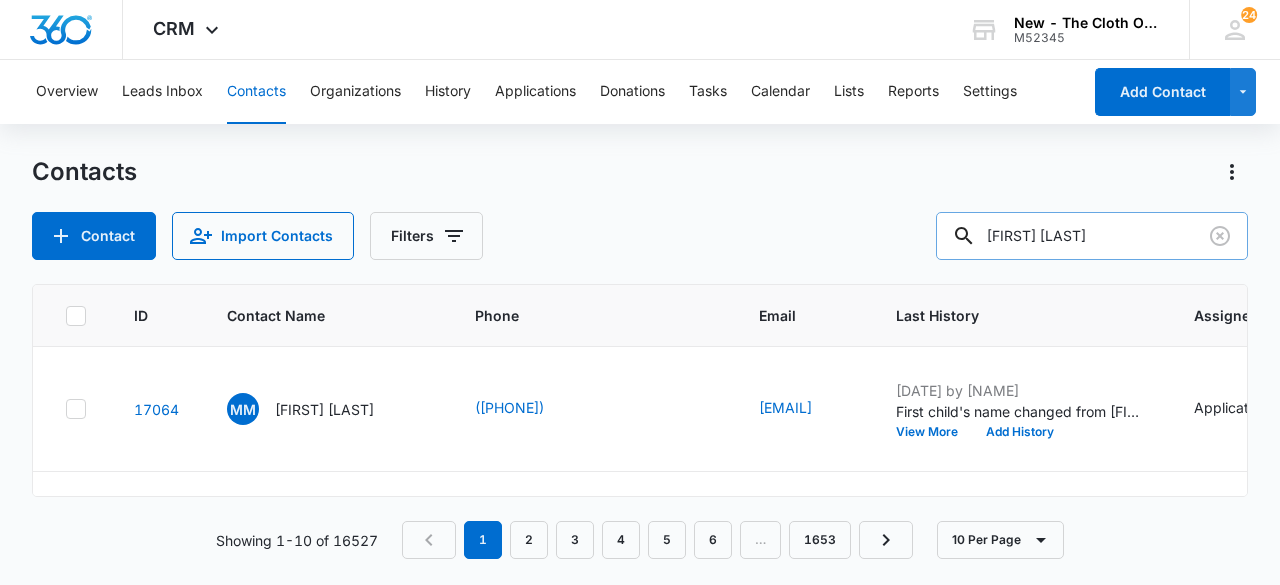 type on "[FIRST] [LAST]" 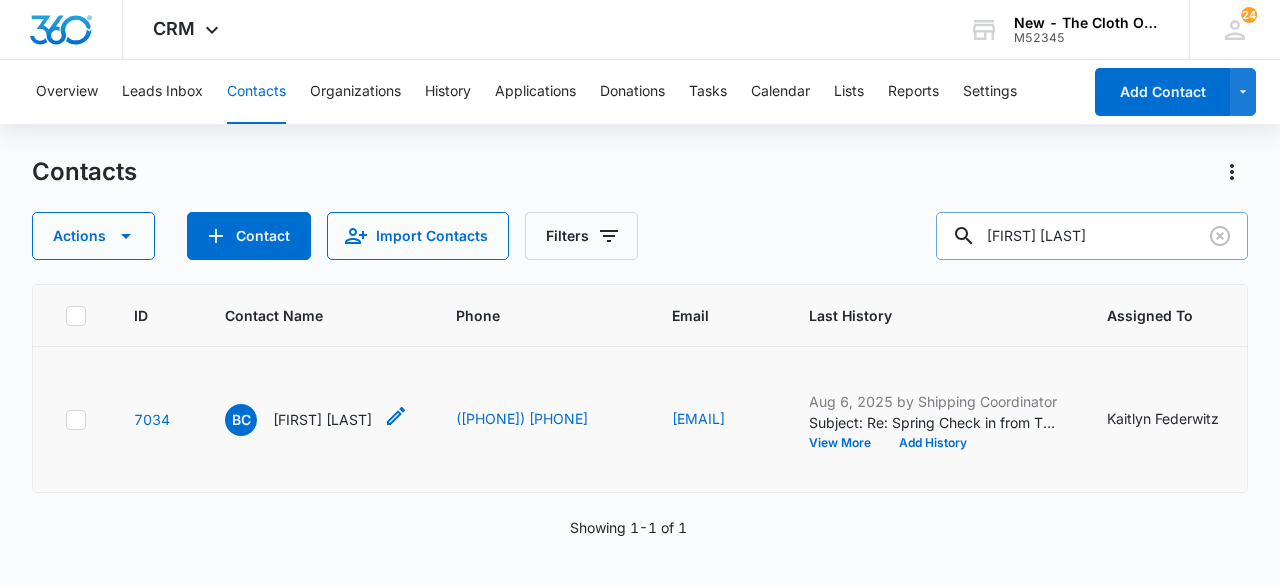 click on "[FIRST] [LAST]" at bounding box center (322, 419) 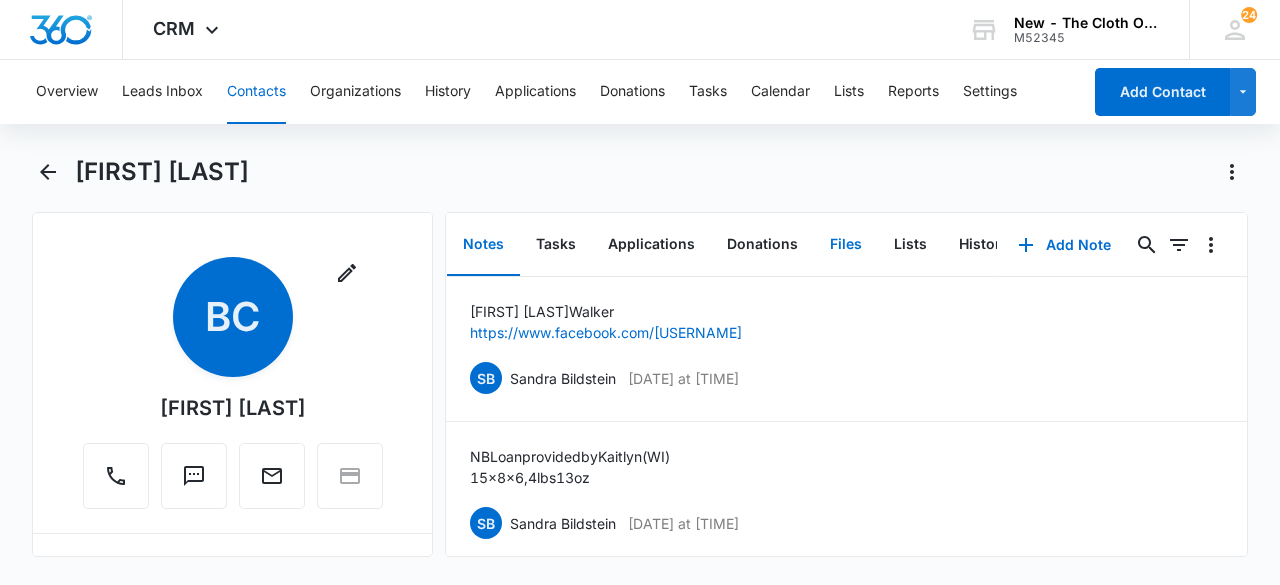 click on "Files" at bounding box center [846, 245] 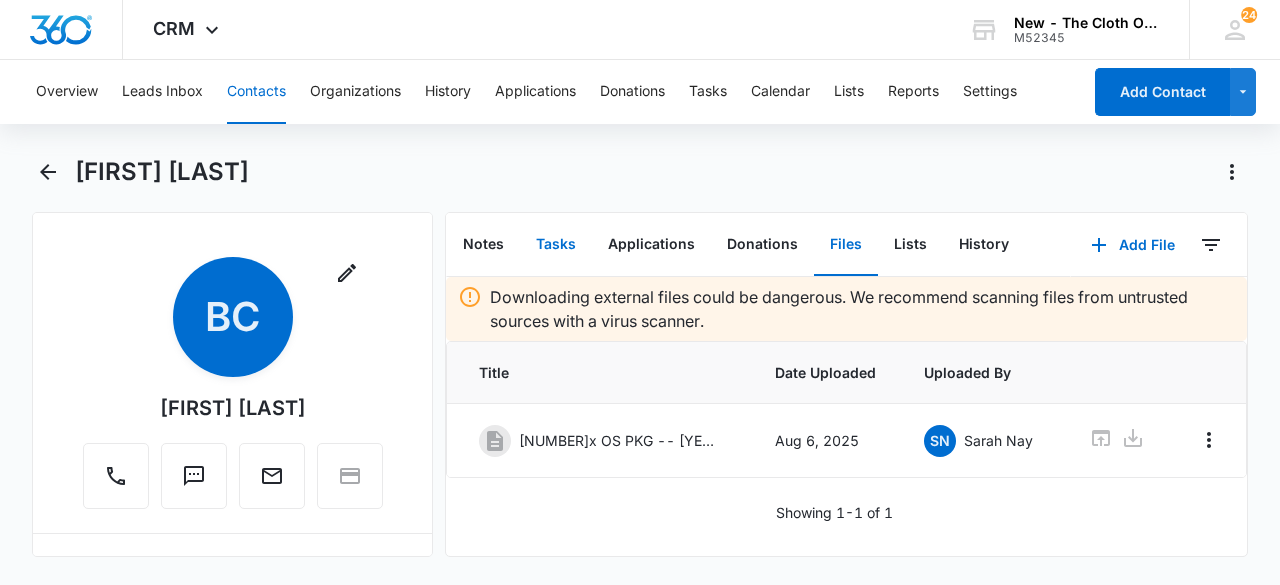click on "Tasks" at bounding box center (556, 245) 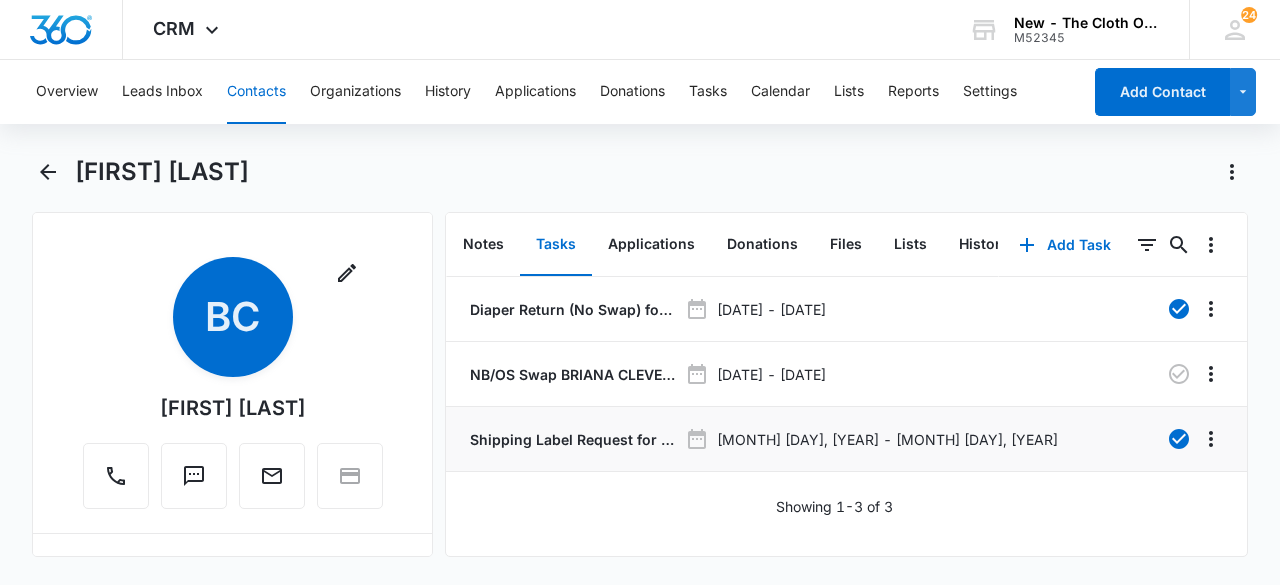 click on "Shipping Label Request for cleveland" at bounding box center (571, 439) 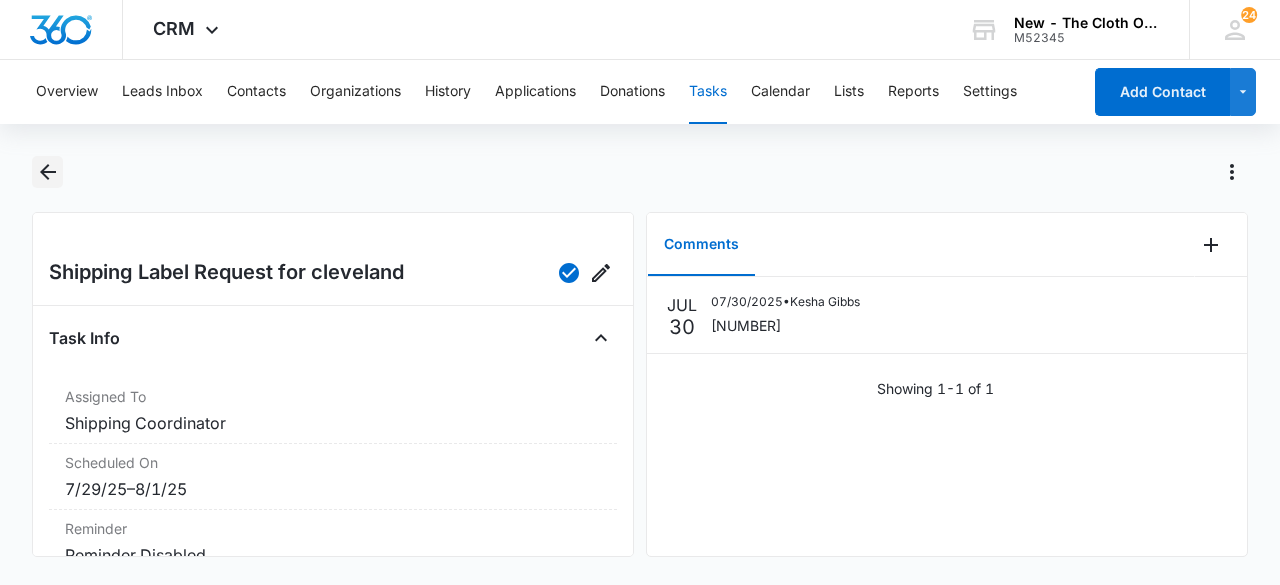 click 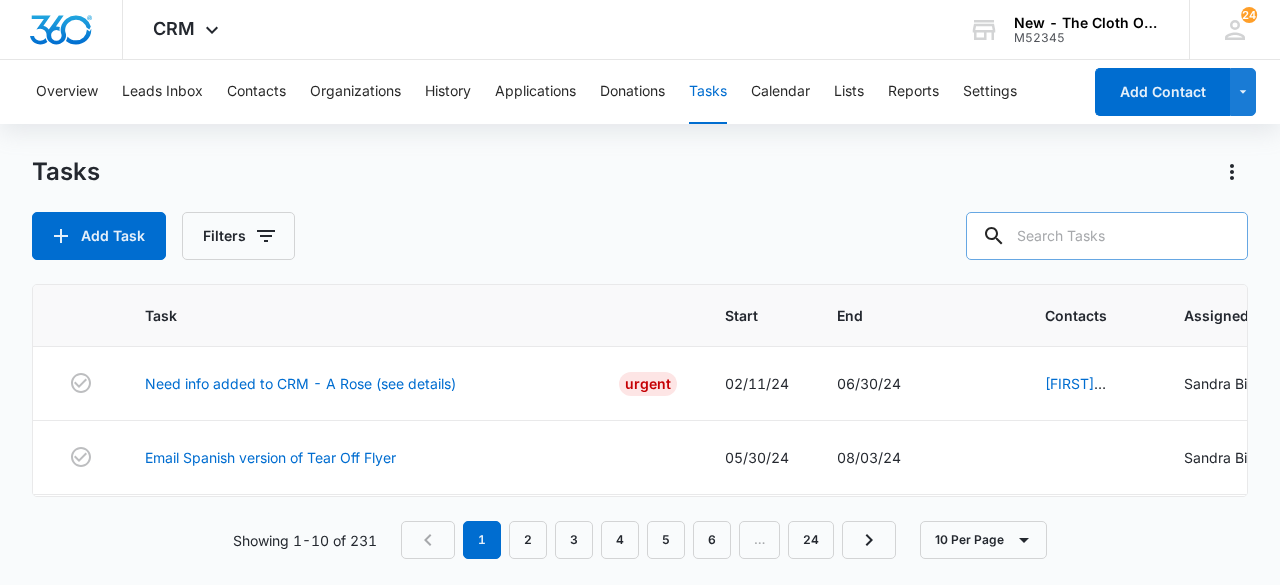 click at bounding box center [1107, 236] 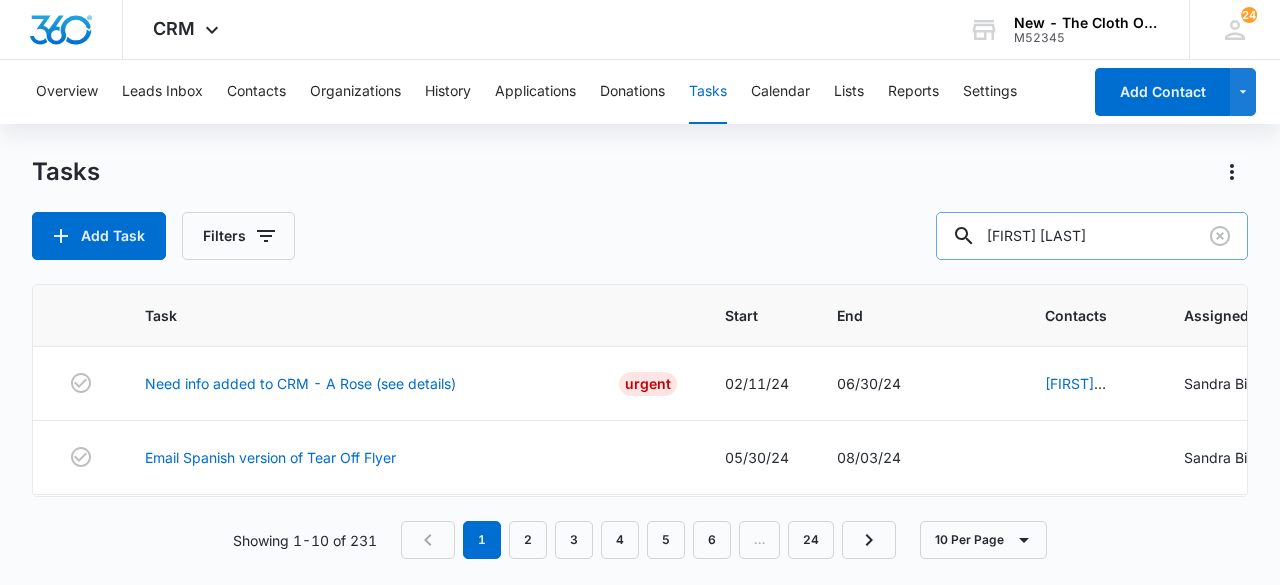 type on "[FIRST] [LAST]" 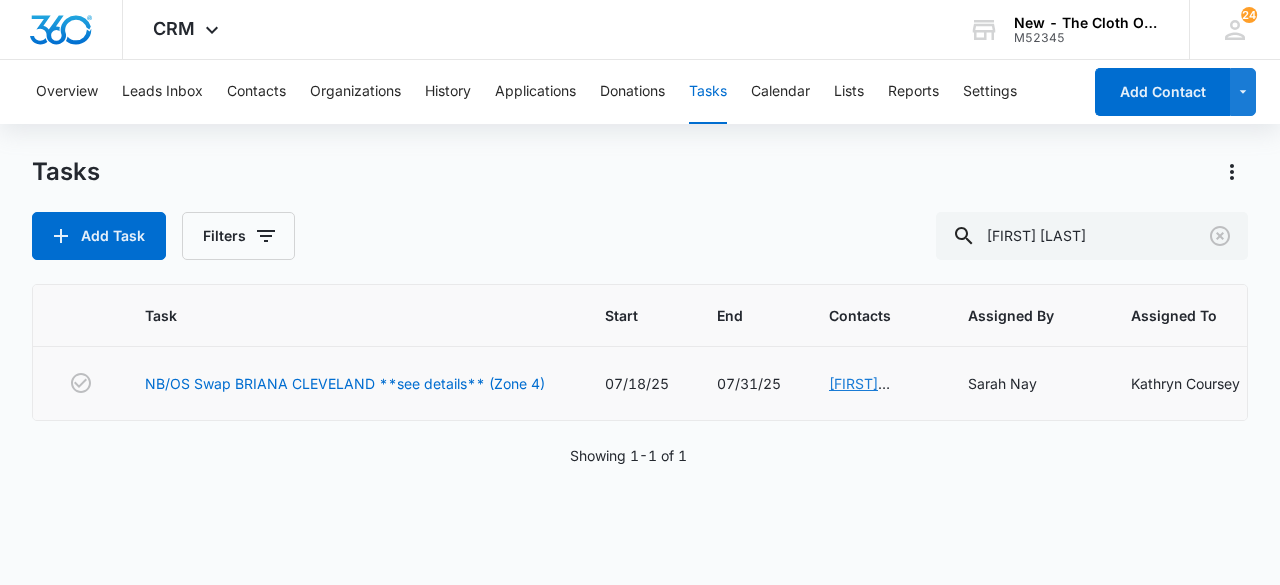 click on "[FIRST] [LAST]" at bounding box center (859, 394) 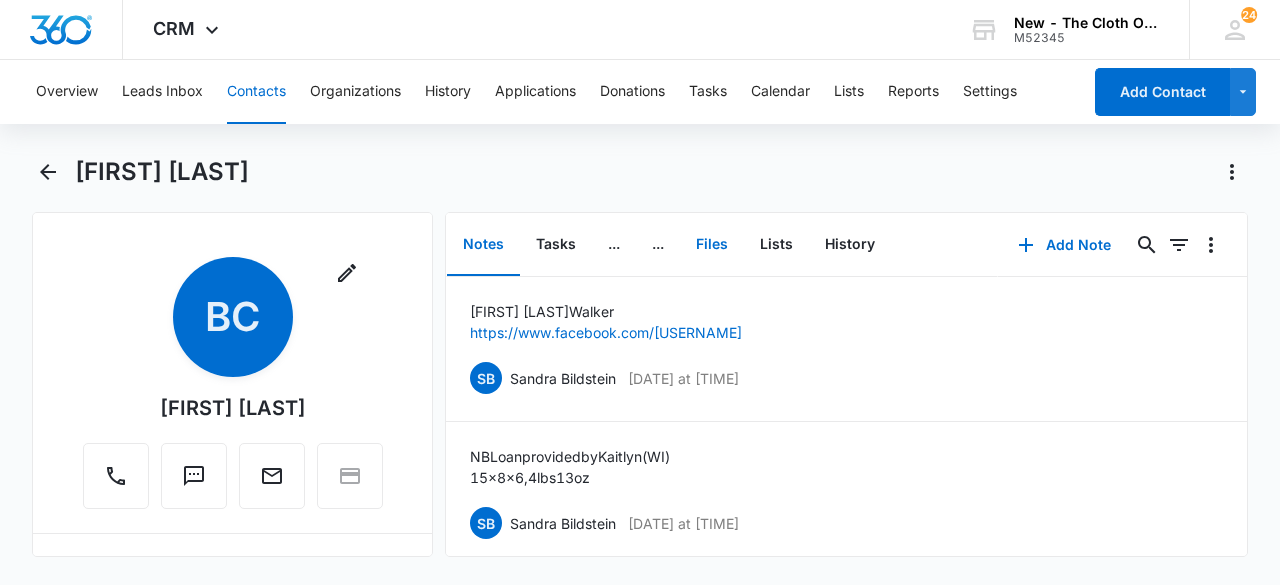 click on "Files" at bounding box center (712, 245) 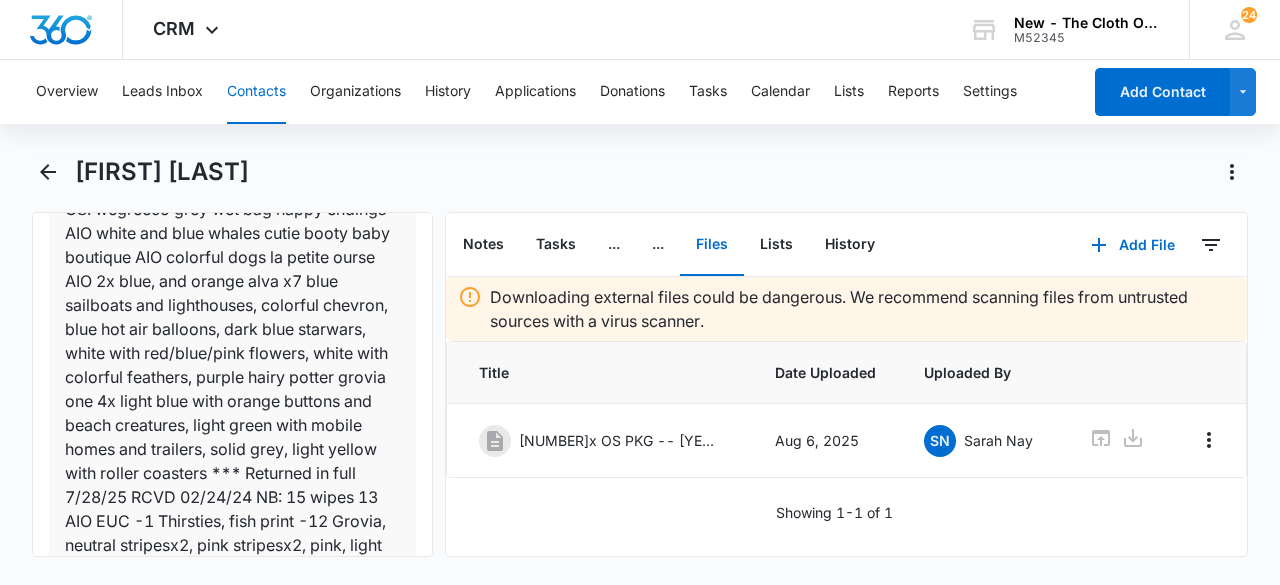 scroll, scrollTop: 5116, scrollLeft: 0, axis: vertical 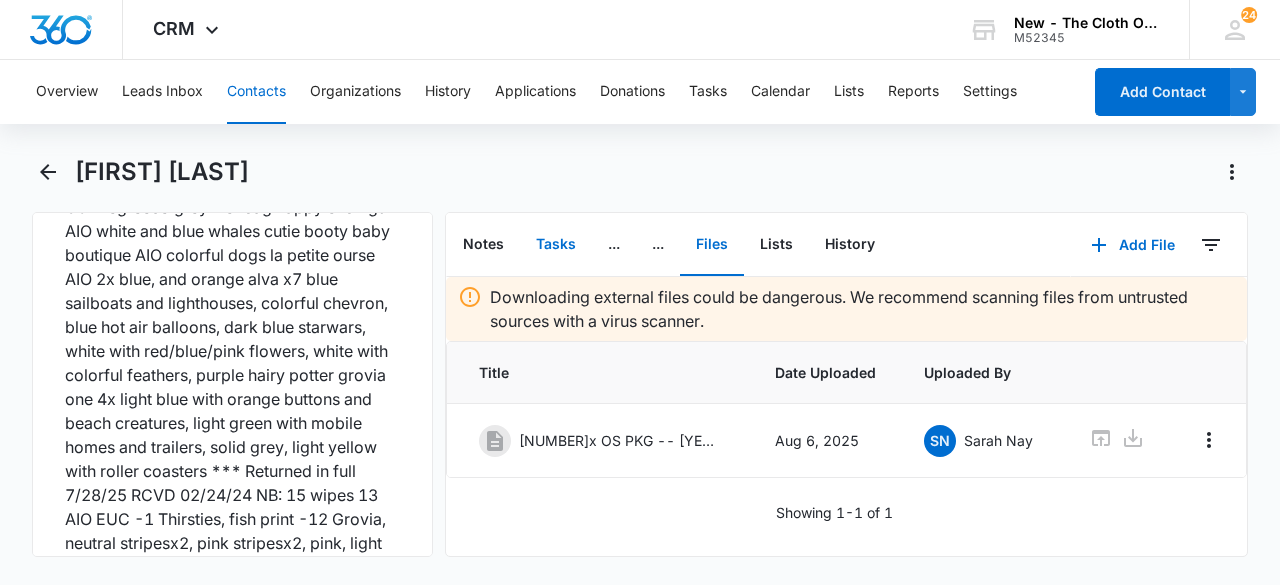 click on "Tasks" at bounding box center [556, 245] 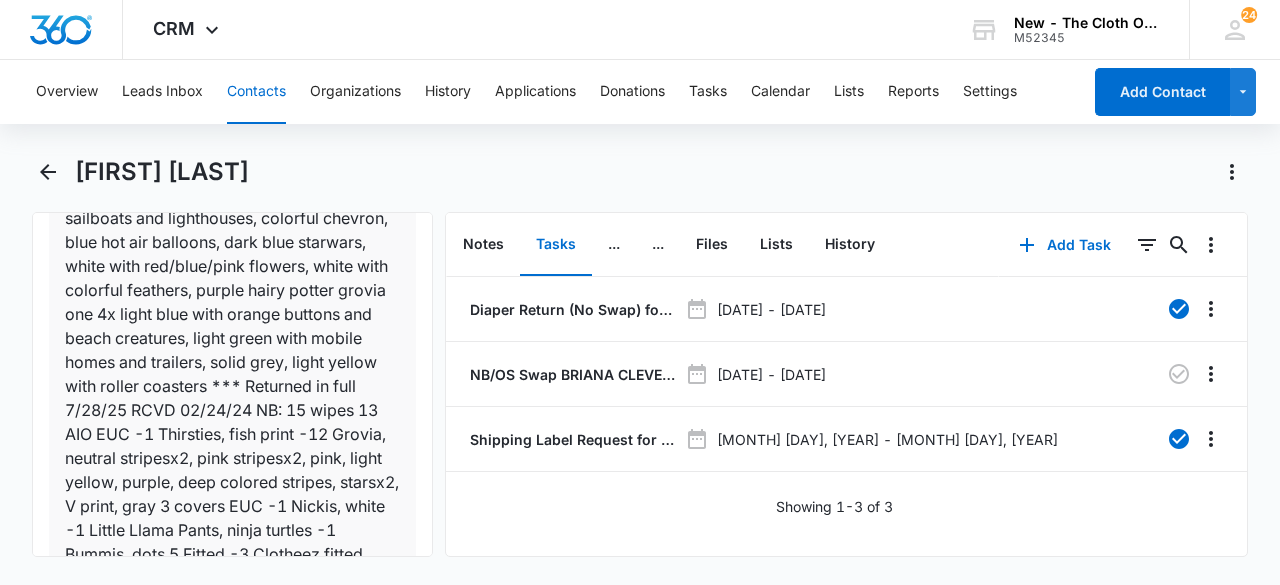 scroll, scrollTop: 5205, scrollLeft: 0, axis: vertical 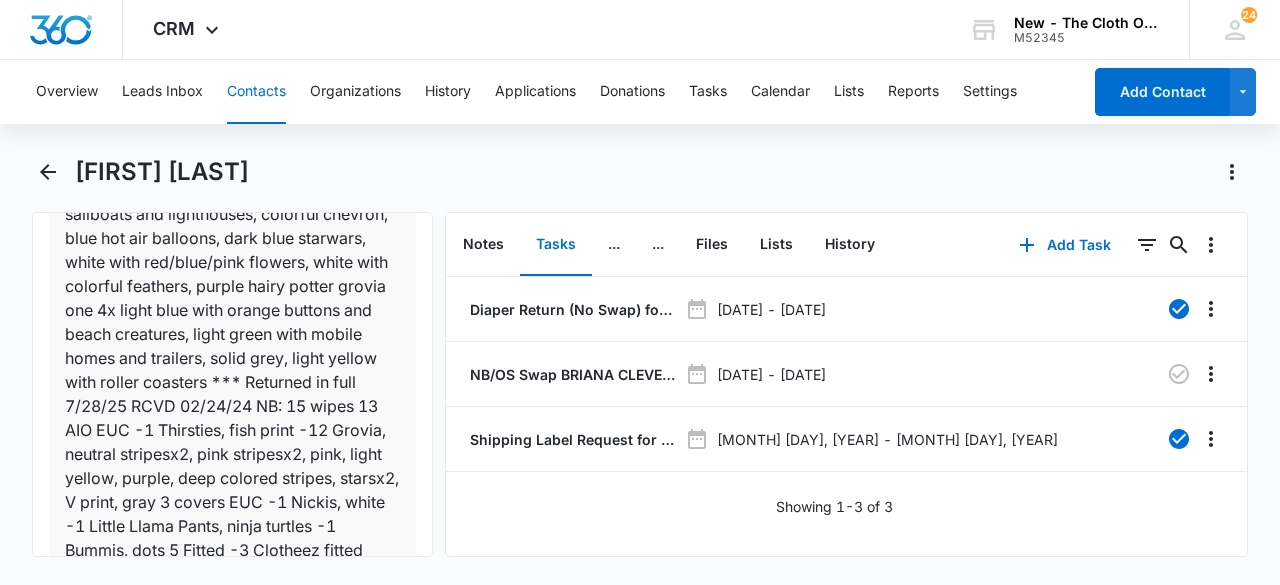 click on "OS:
wegreeco grey wet bag
happy endings AIO white and blue whales
cutie booty baby boutique AIO colorful dogs
la petite ourse AIO 2x blue, and orange
alva x7 blue sailboats and lighthouses, colorful chevron, blue hot air balloons, dark blue starwars, white with red/blue/pink flowers, white with colorful feathers, purple hairy potter
grovia one 4x light blue with orange buttons and beach creatures, light green with mobile homes and trailers, solid grey, light yellow with roller coasters
***
Returned in full 7/28/25 RCVD 02/24/24 NB:
15 wipes
13 AIO EUC
-1 Thirsties, fish print
-12 Grovia, neutral stripesx2, pink stripesx2, pink, light yellow, purple, deep colored stripes, starsx2, V print, gray
3 covers EUC
-1 Nickis, white
-1 Little Llama Pants, ninja turtles
-1 Bummis, dots
5 Fitted
-3 Clotheez fitted inserts
-1 Imagine fitted
-1 No Name fitted, floral print
3 Thirsties hemp inserts" at bounding box center [232, 358] 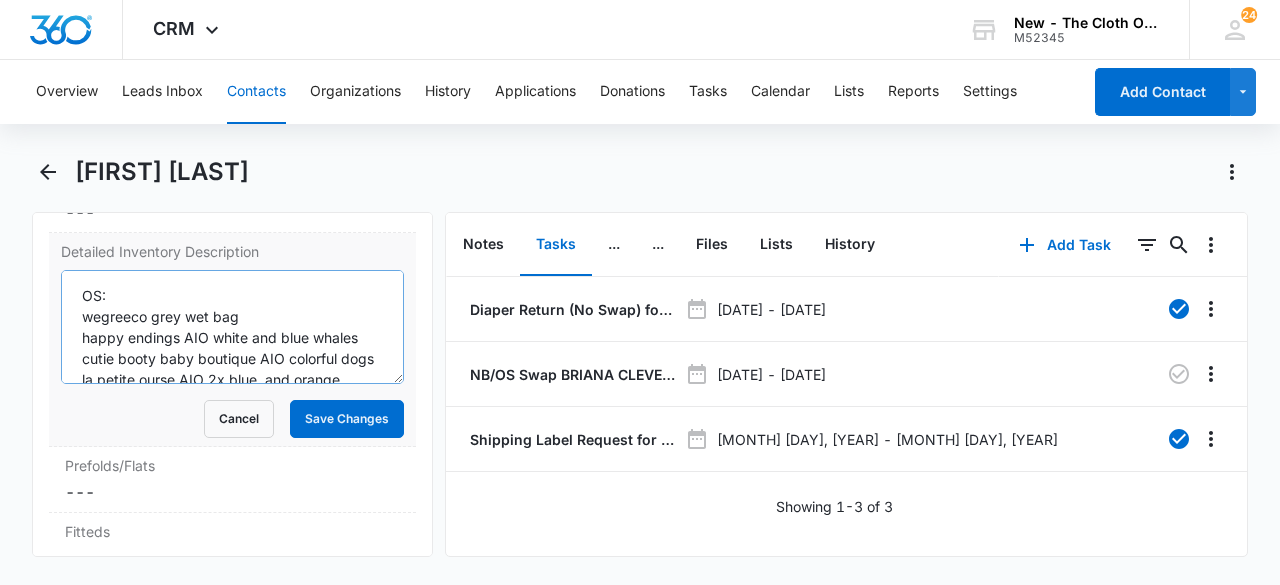 scroll, scrollTop: 5044, scrollLeft: 0, axis: vertical 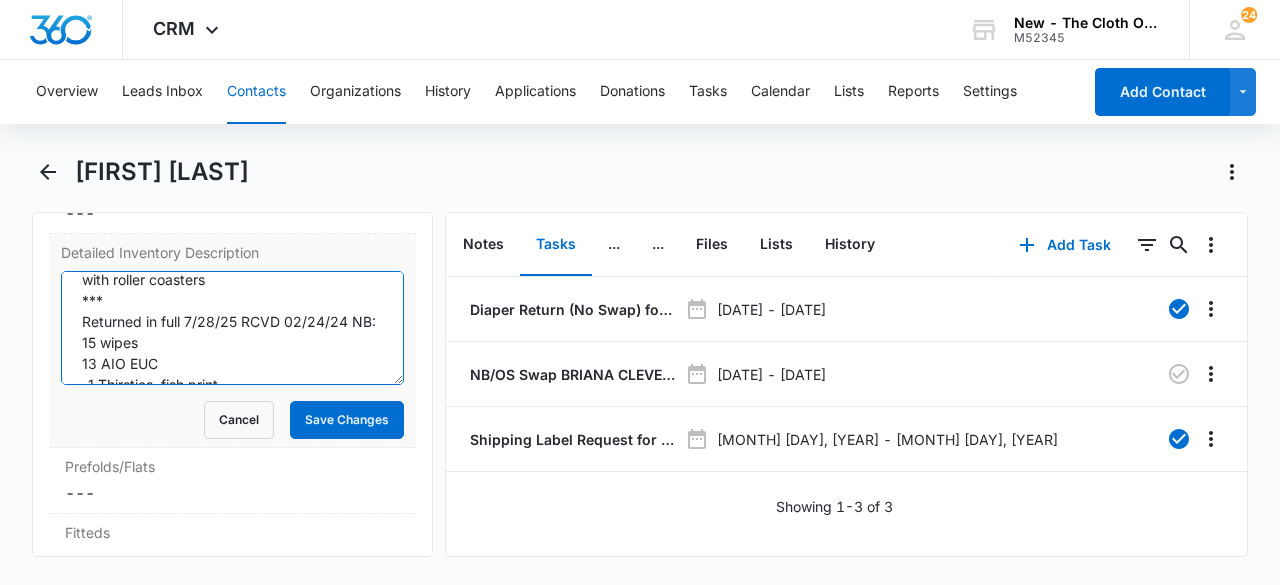 click on "OS:
wegreeco grey wet bag
happy endings AIO white and blue whales
cutie booty baby boutique AIO colorful dogs
la petite ourse AIO 2x blue, and orange
alva x7 blue sailboats and lighthouses, colorful chevron, blue hot air balloons, dark blue starwars, white with red/blue/pink flowers, white with colorful feathers, purple hairy potter
grovia one 4x light blue with orange buttons and beach creatures, light green with mobile homes and trailers, solid grey, light yellow with roller coasters
***
Returned in full 7/28/25 RCVD 02/24/24 NB:
15 wipes
13 AIO EUC
-1 Thirsties, fish print
-12 Grovia, neutral stripesx2, pink stripesx2, pink, light yellow, purple, deep colored stripes, starsx2, V print, gray
3 covers EUC
-1 Nickis, white
-1 Little Llama Pants, ninja turtles
-1 Bummis, dots
5 Fitted
-3 Clotheez fitted inserts
-1 Imagine fitted
-1 No Name fitted, floral print
3 Thirsties hemp inserts" at bounding box center (232, 328) 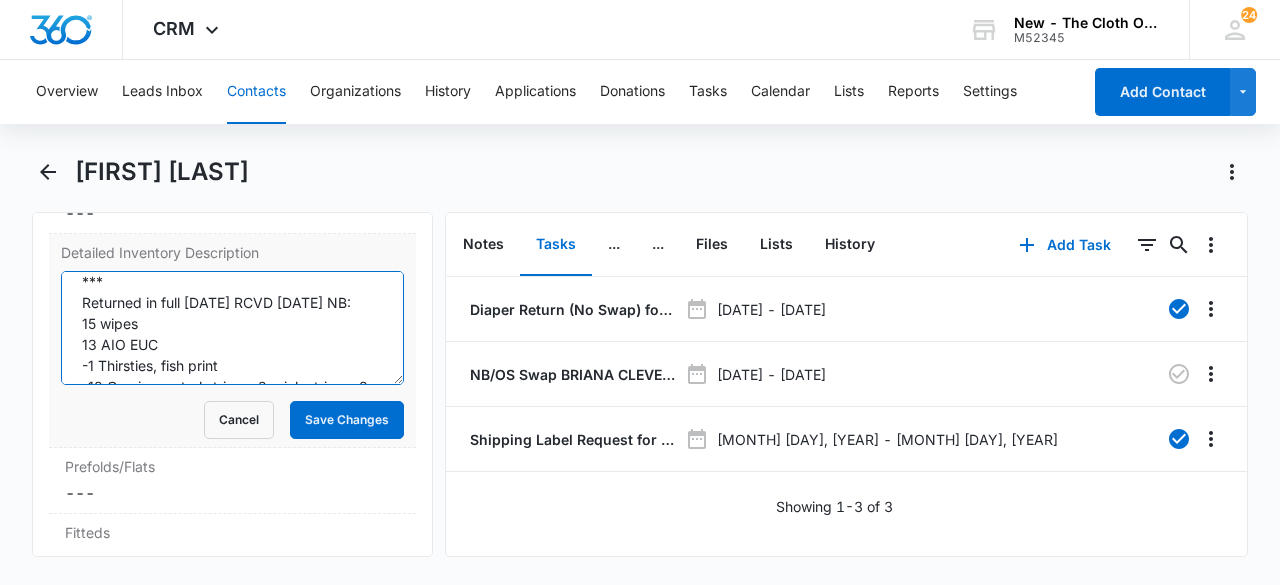 scroll, scrollTop: 16, scrollLeft: 0, axis: vertical 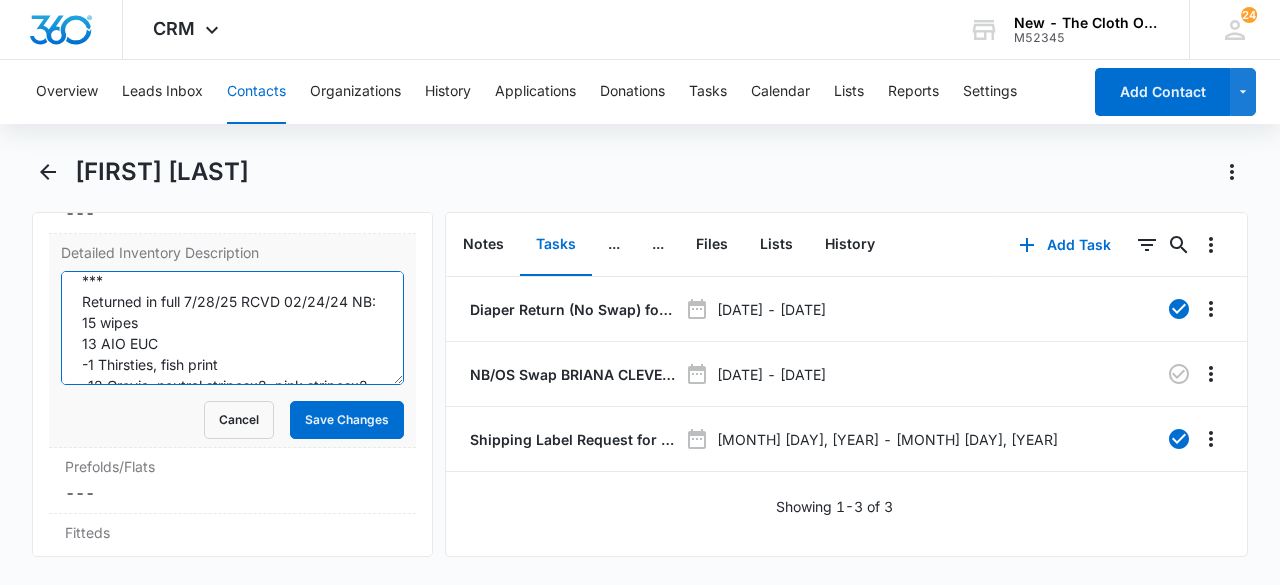paste on "2x rumparooz covers royal blue, red and blue plaid with blue trim, 1x weme cover purple with colorful flowers, 1x unbranded cover black with stars and blue trim, 1x sugabums cover blue with fire trucks and houses. 3x fitteds (2 ecoable, 1 alva), 9 geffenbaby inserts, 6x clotheez prefolds, 2 thirsties inserts, 3 unbranded inserts, 7x felt liners" 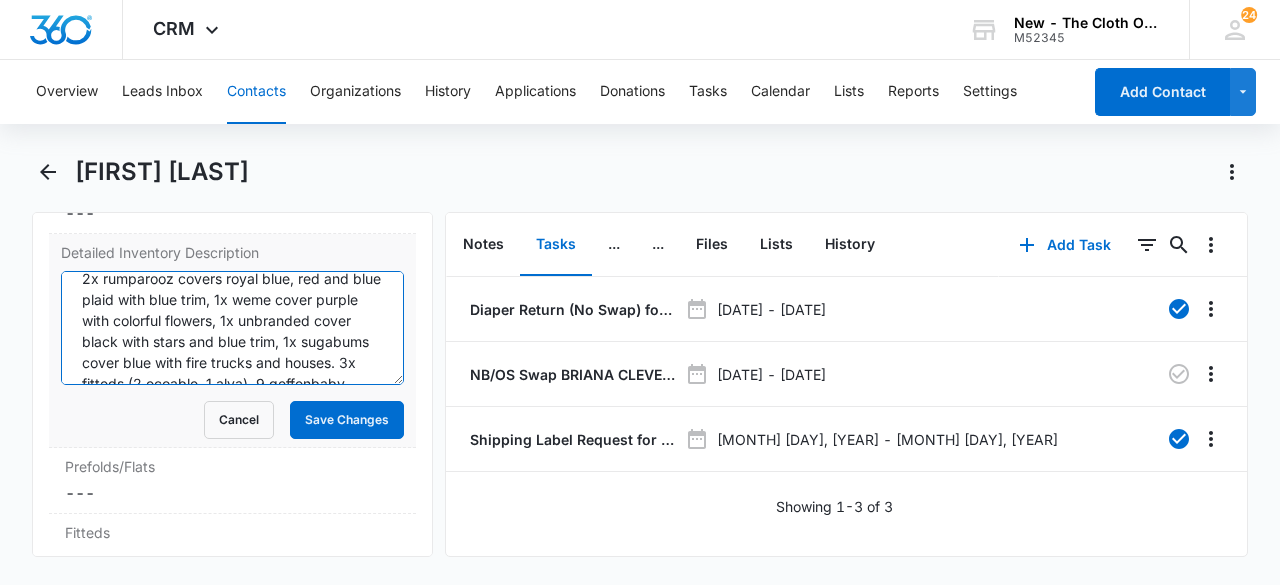 scroll, scrollTop: 0, scrollLeft: 0, axis: both 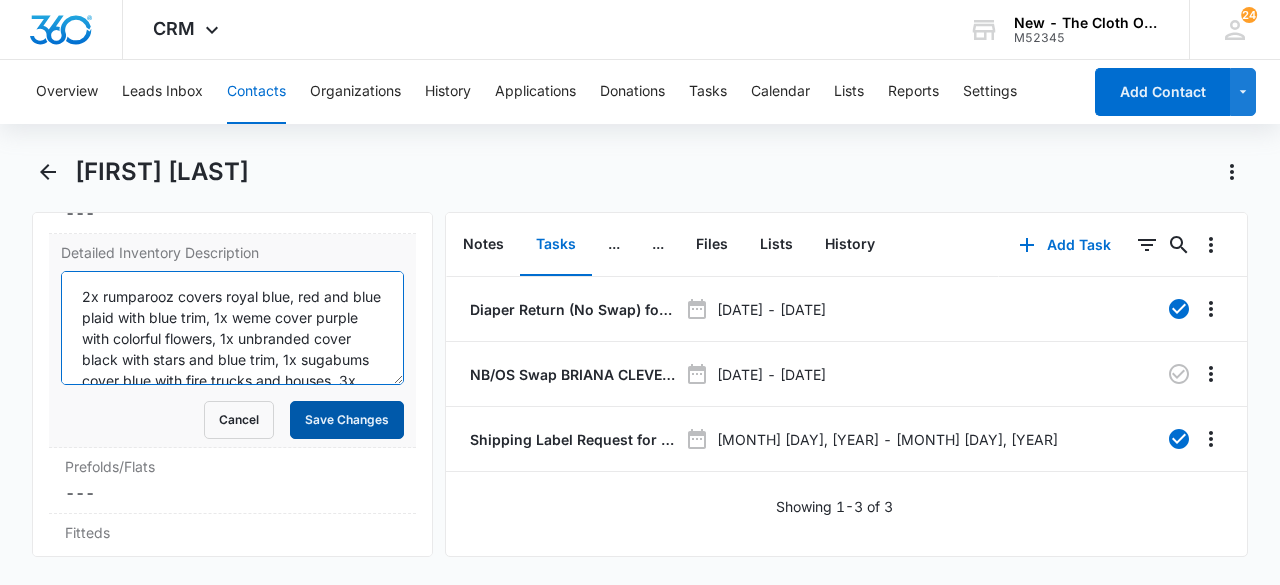 type on "2x rumparooz covers royal blue, red and blue plaid with blue trim, 1x weme cover purple with colorful flowers, 1x unbranded cover black with stars and blue trim, 1x sugabums cover blue with fire trucks and houses. 3x fitteds (2 ecoable, 1 alva), 9 geffenbaby inserts, 6x clotheez prefolds, 2 thirsties inserts, 3 unbranded inserts, 7x felt liners
***
Returned in full [MONTH]/[DAY]/[YEAR] RCVD [MONTH]/[DAY]/[YEAR] NB:
15 wipes
13 AIO EUC
-1 Thirsties, fish print
-12 Grovia, neutral stripesx2, pink stripesx2, pink, light yellow, purple, deep colored stripes, starsx2, V print, gray
3 covers EUC
-1 Nickis, white
-1 Little Llama Pants, ninja turtles
-1 Bummis, dots
5 Fitted
-3 Clotheez fitted inserts
-1 Imagine fitted
-1 No Name fitted, floral print
3 Thirsties hemp inserts" 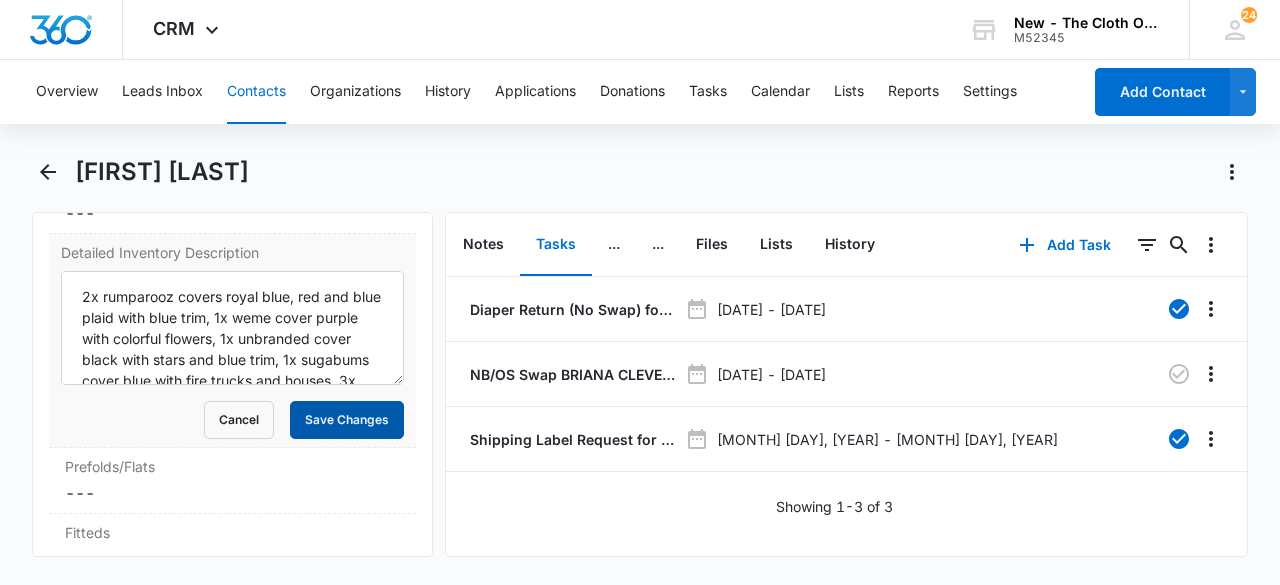 click on "Save Changes" at bounding box center (347, 420) 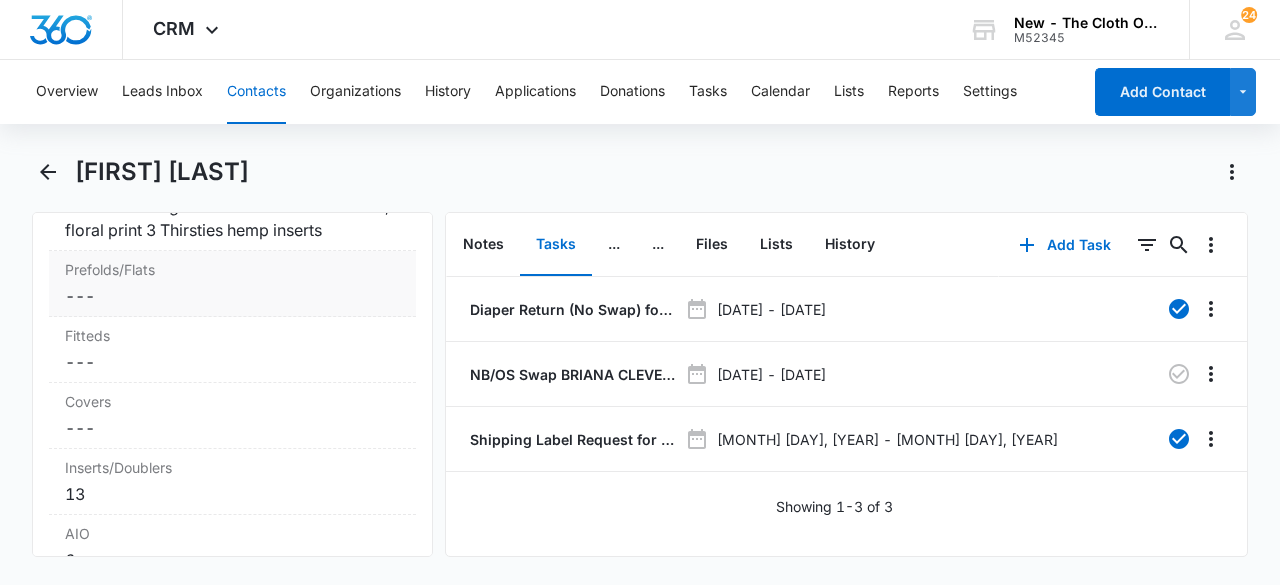 scroll, scrollTop: 5526, scrollLeft: 0, axis: vertical 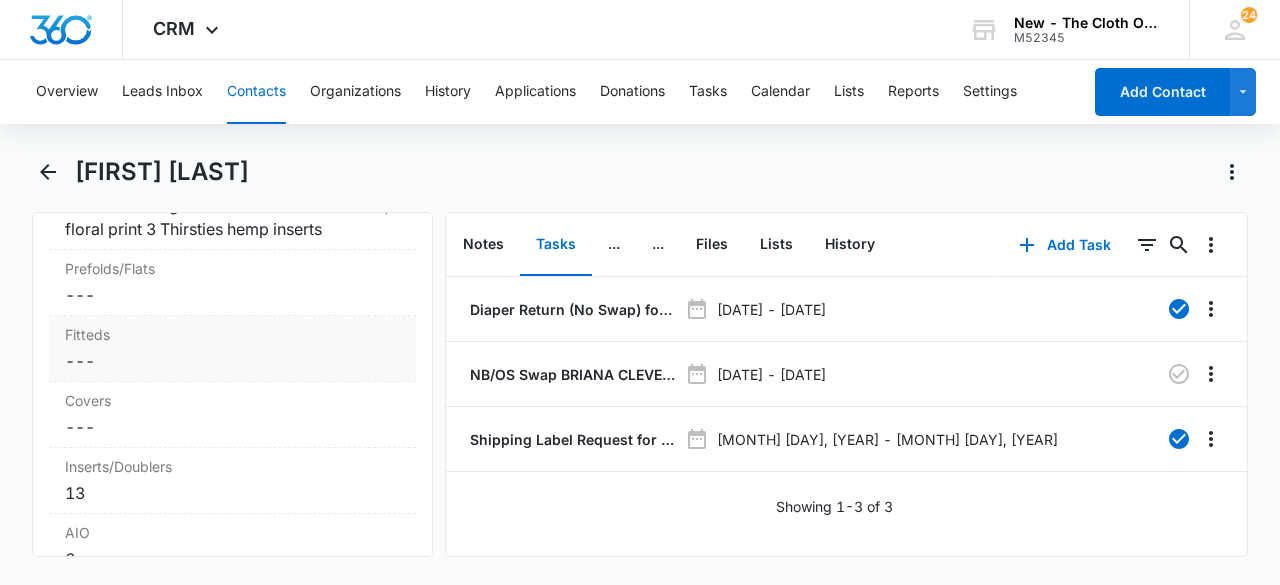 click on "Fitteds" at bounding box center (232, 334) 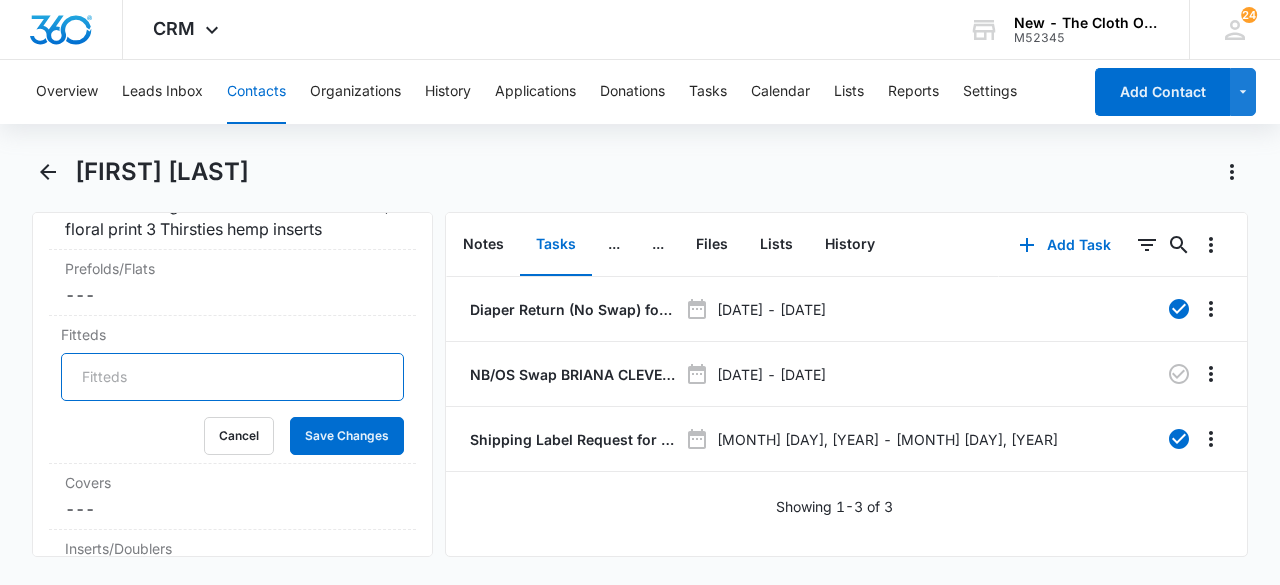 click on "Fitteds" at bounding box center (232, 377) 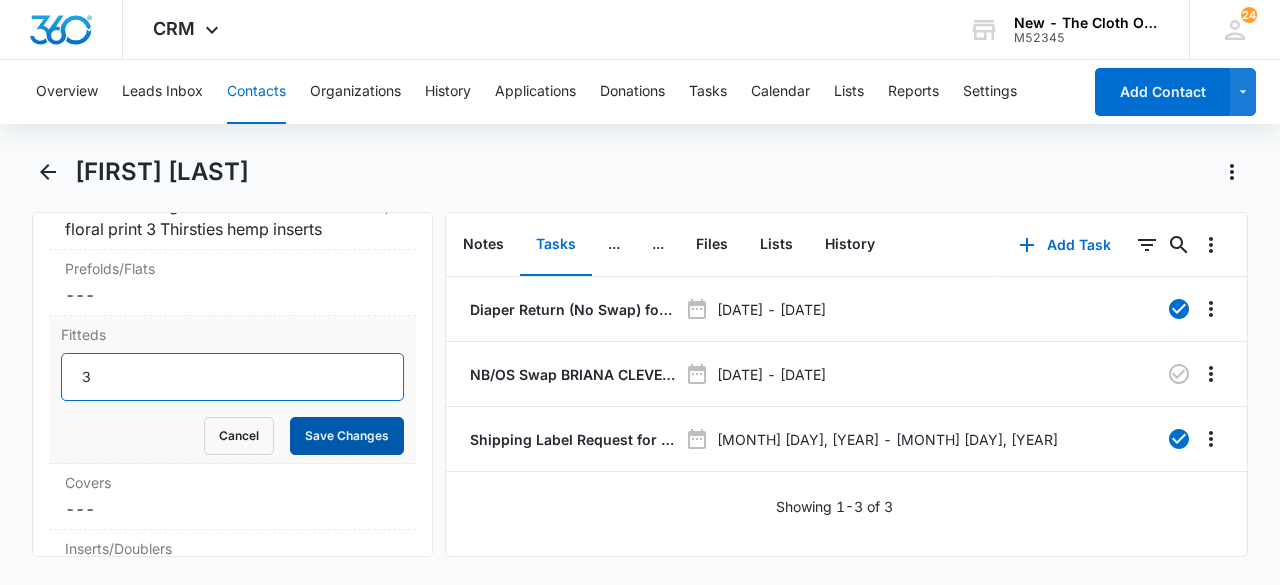 type on "3" 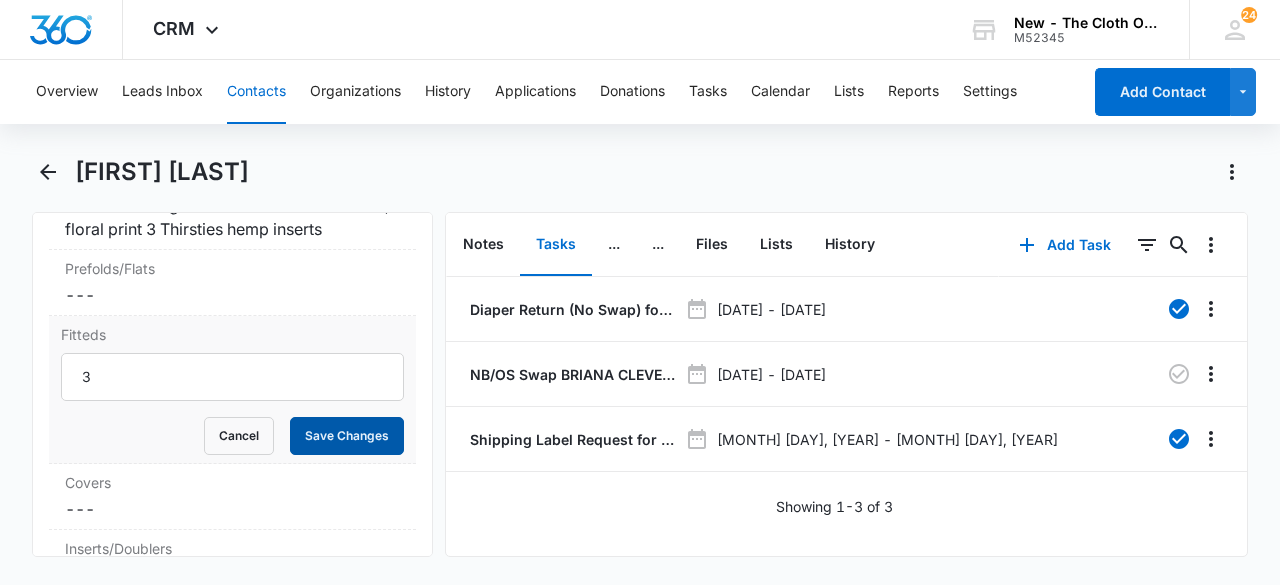 click on "Save Changes" at bounding box center (347, 436) 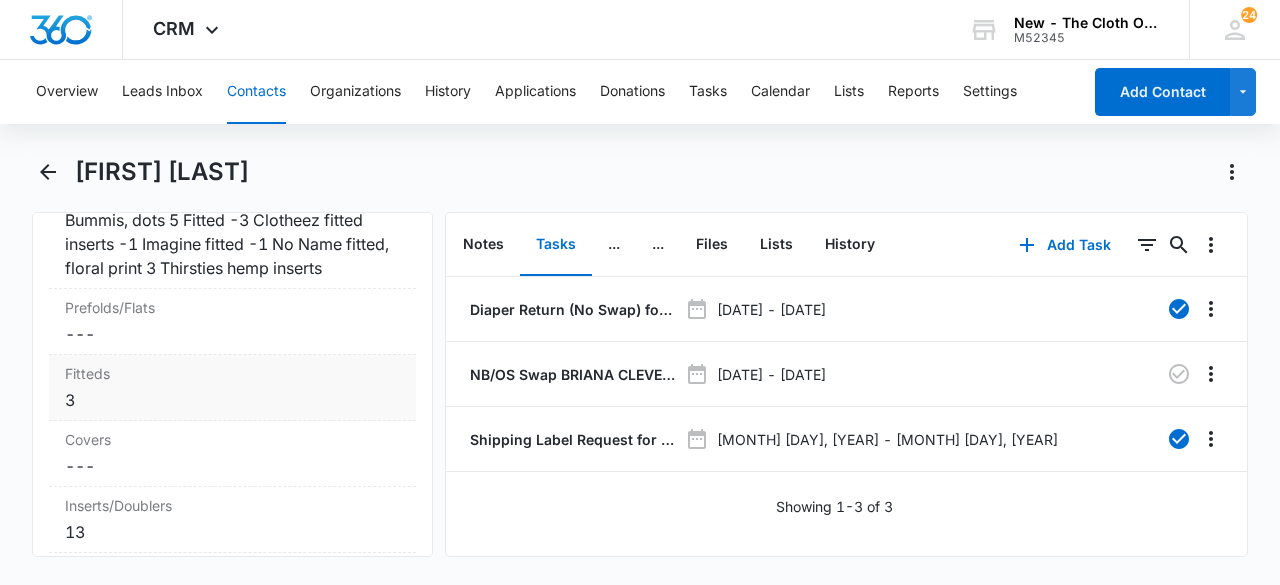 scroll, scrollTop: 5490, scrollLeft: 0, axis: vertical 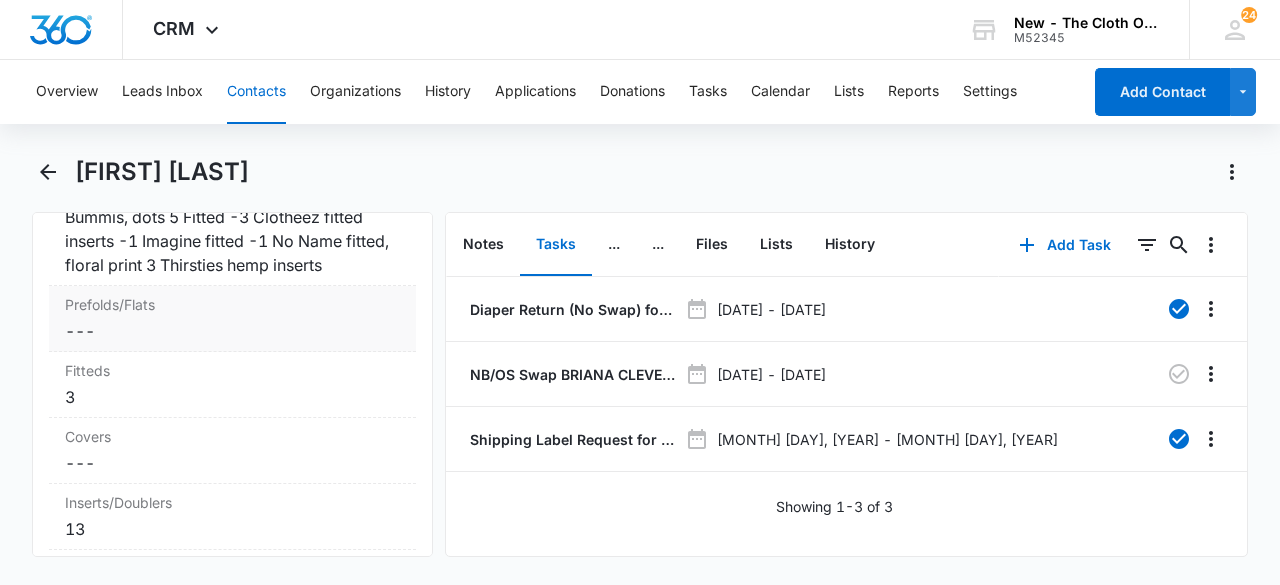 click on "Prefolds/Flats" at bounding box center [232, 304] 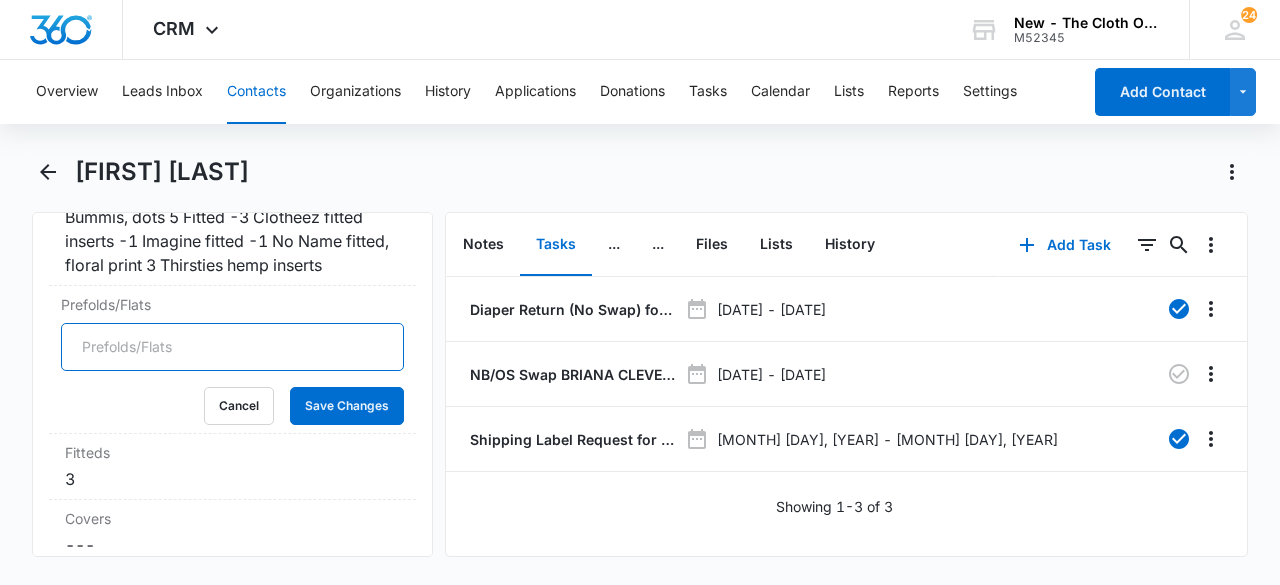 click on "Prefolds/Flats" at bounding box center (232, 347) 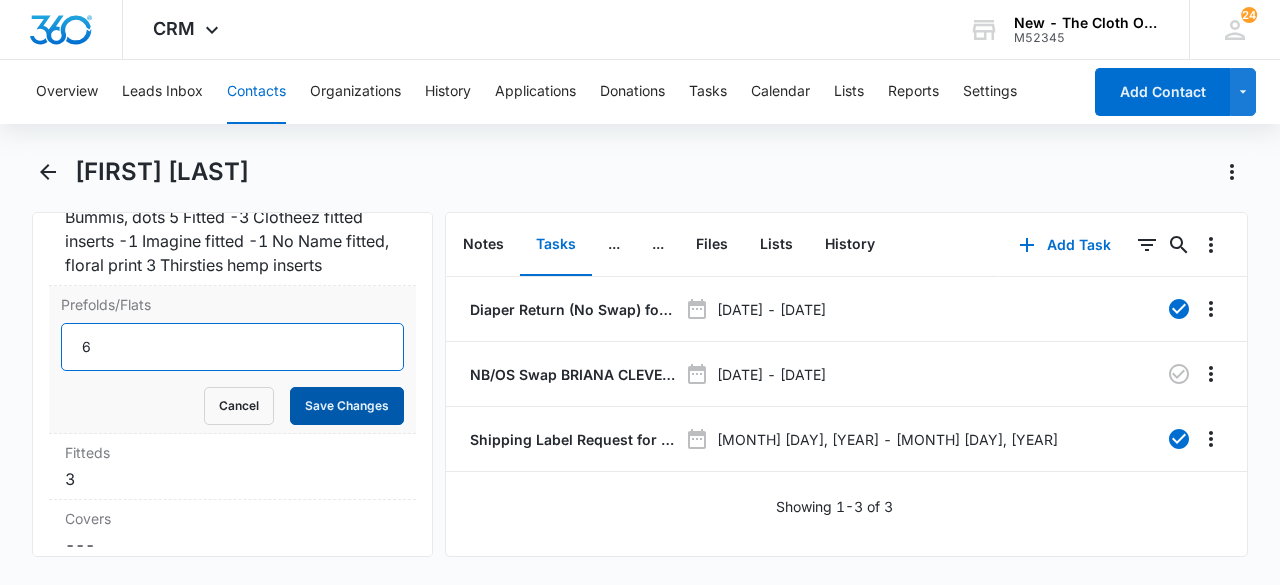 type on "6" 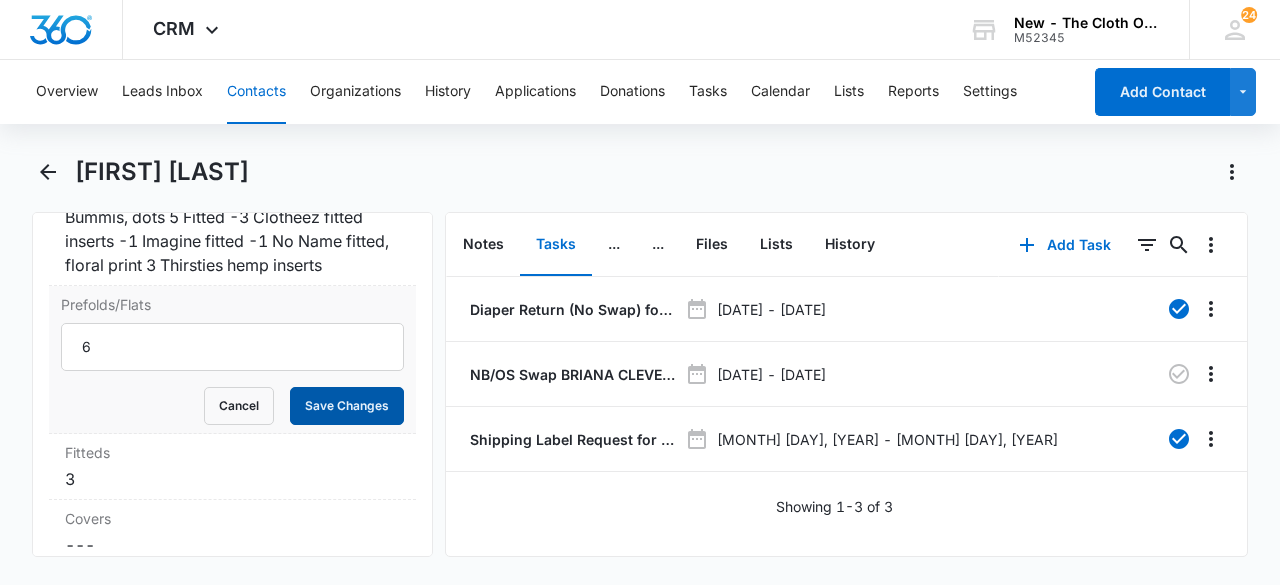 click on "Save Changes" at bounding box center [347, 406] 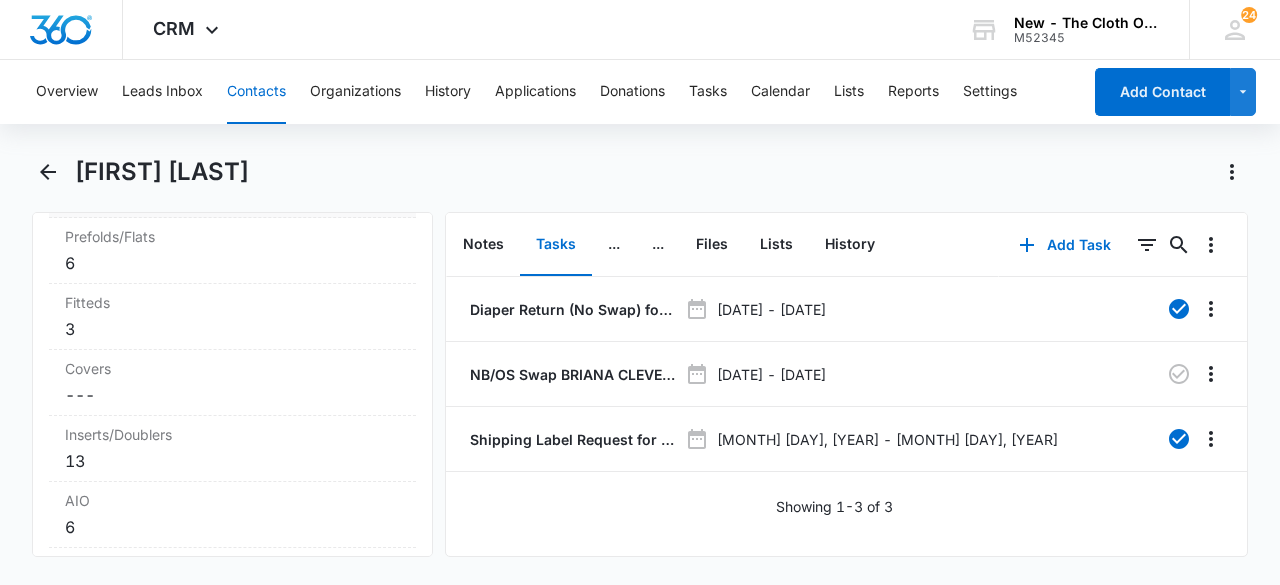 scroll, scrollTop: 5559, scrollLeft: 0, axis: vertical 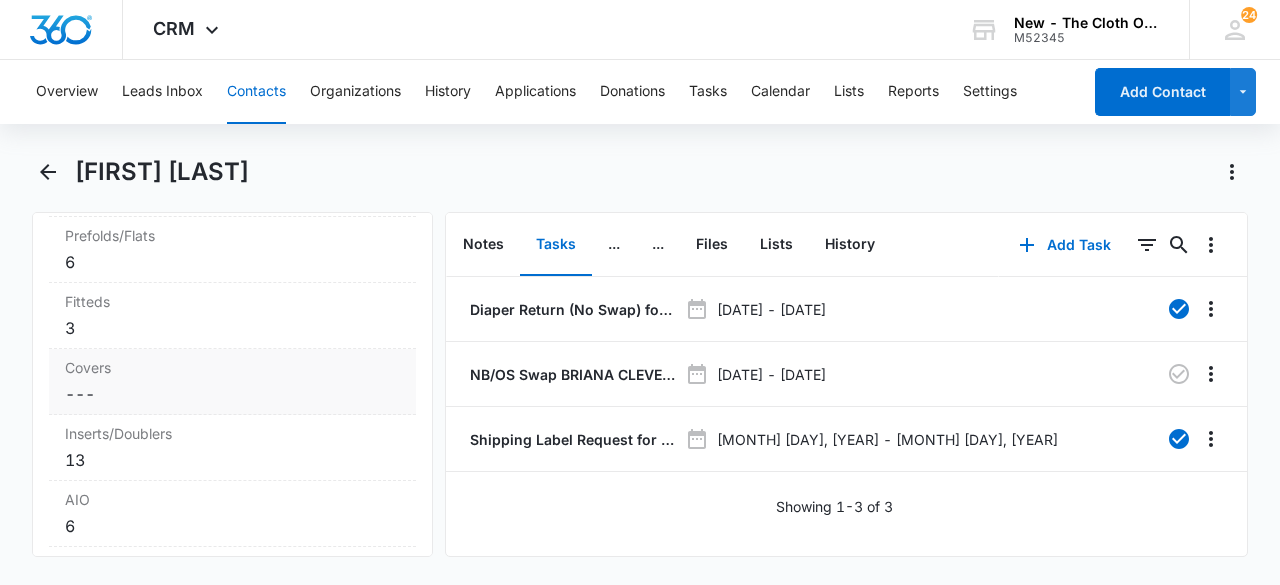 click on "Covers Cancel Save Changes ---" at bounding box center (232, 382) 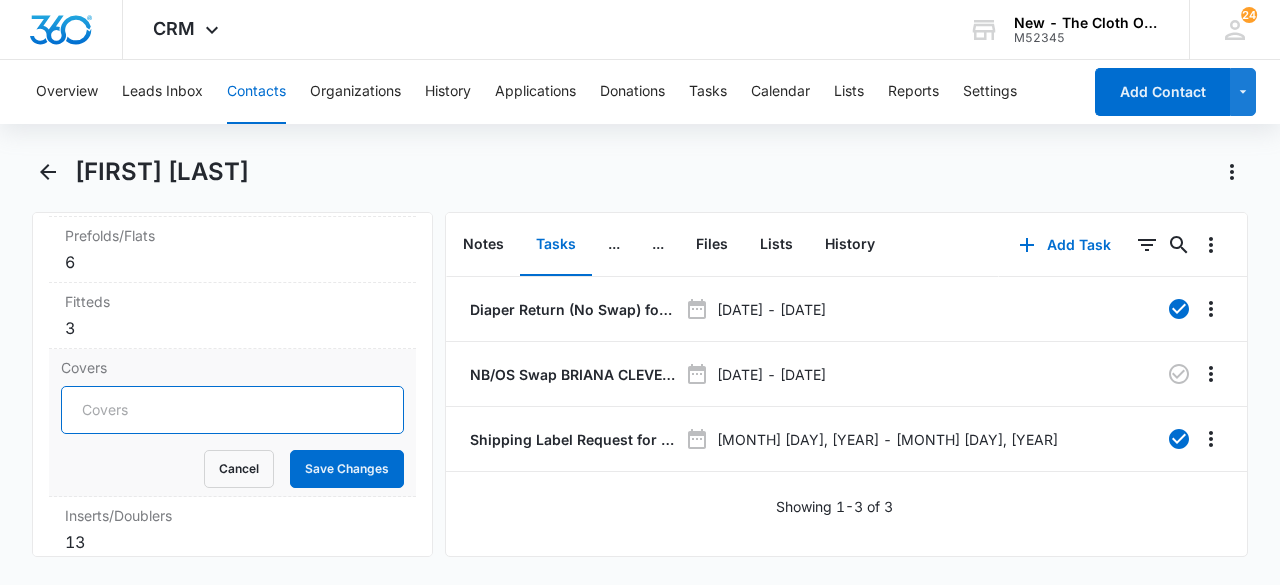 click on "Covers" at bounding box center (232, 410) 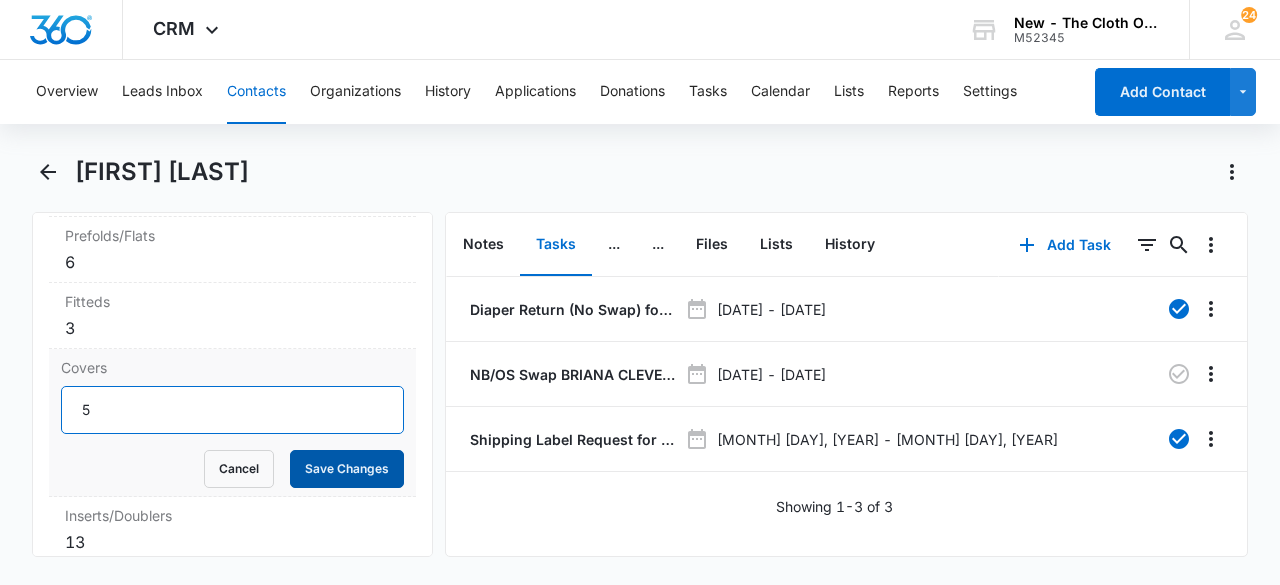type on "5" 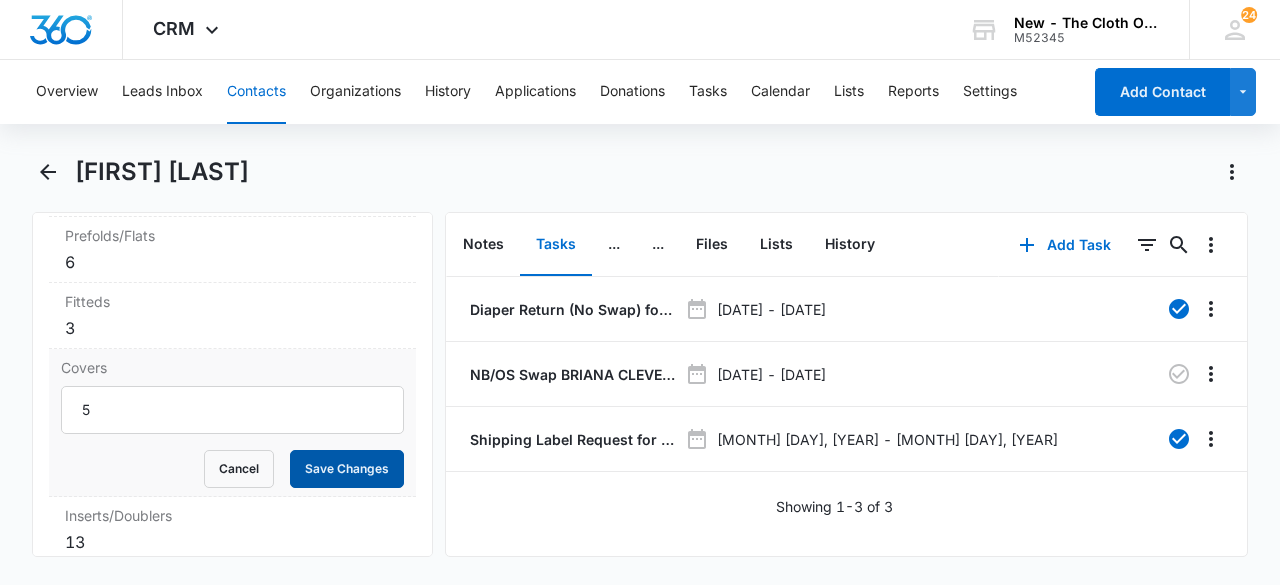 click on "Save Changes" at bounding box center [347, 469] 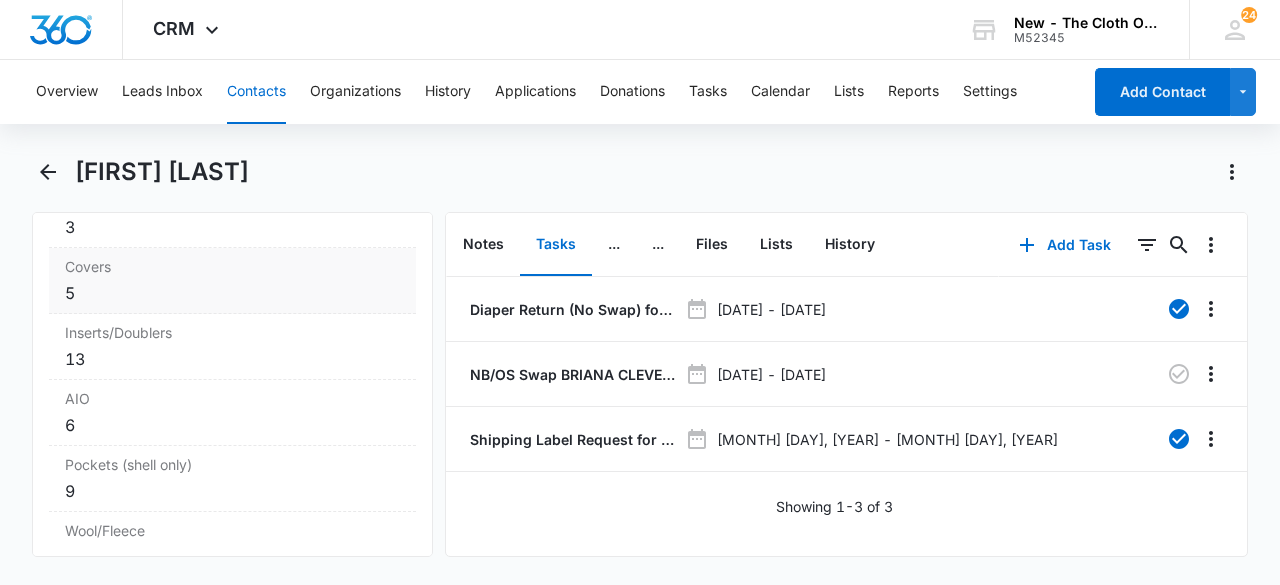 scroll, scrollTop: 5662, scrollLeft: 0, axis: vertical 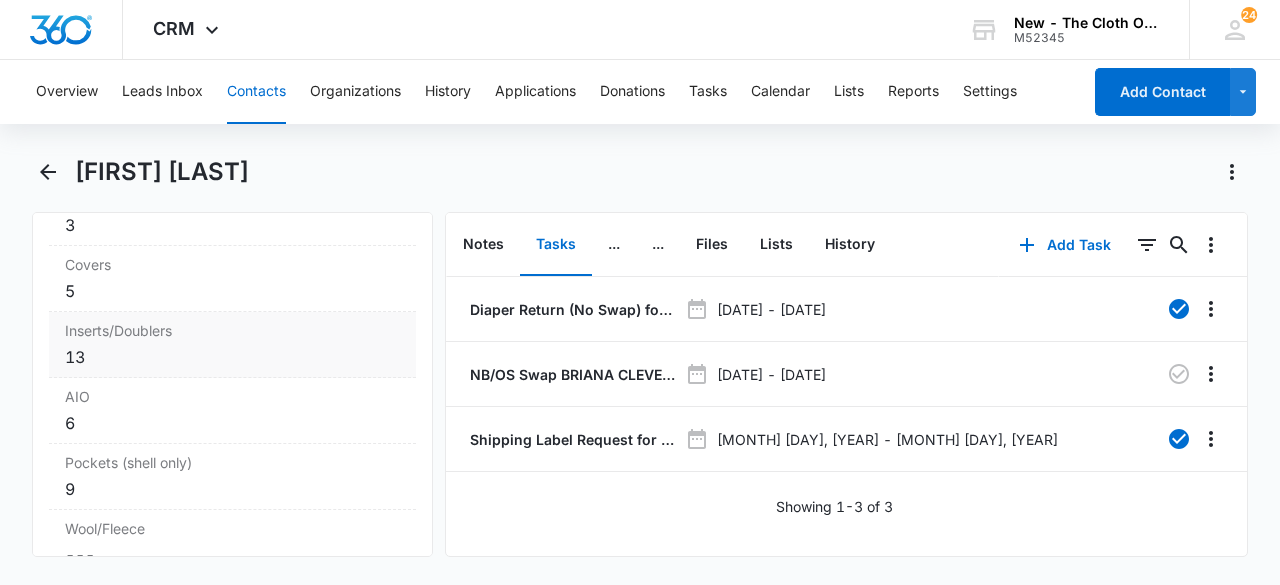 click on "13" at bounding box center (232, 357) 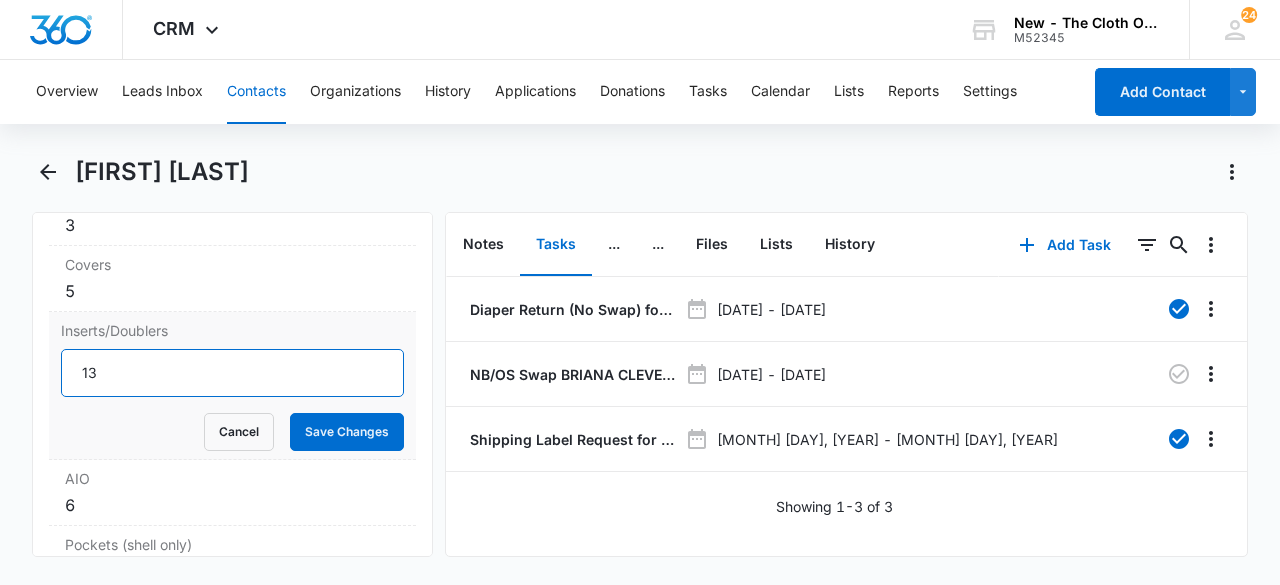 click on "13" at bounding box center (232, 373) 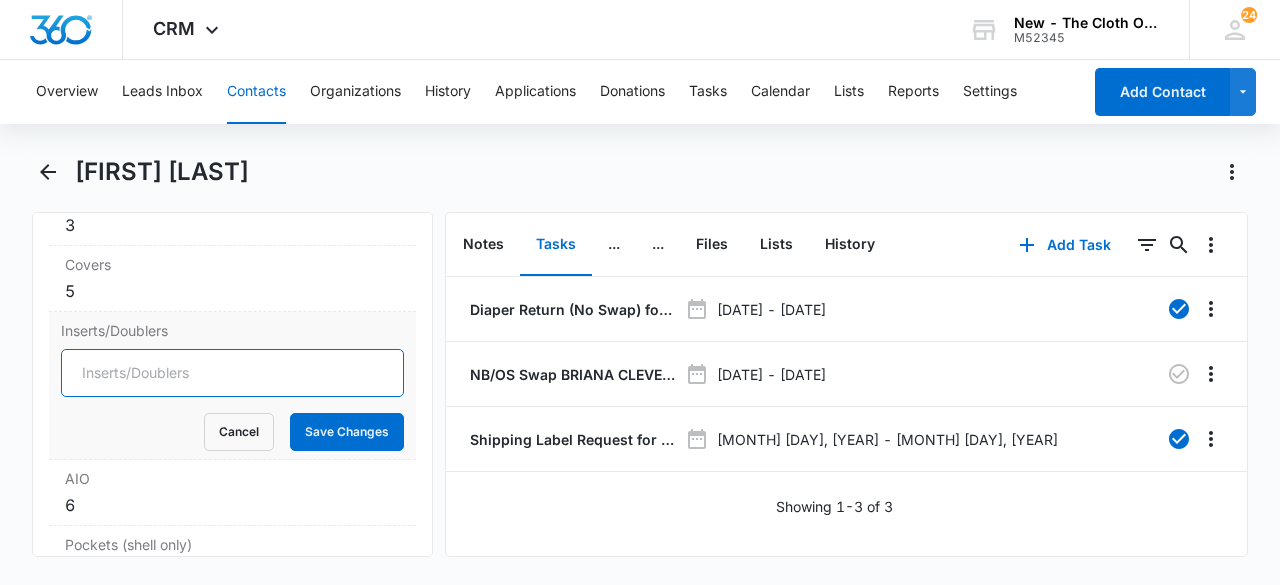 type on "3" 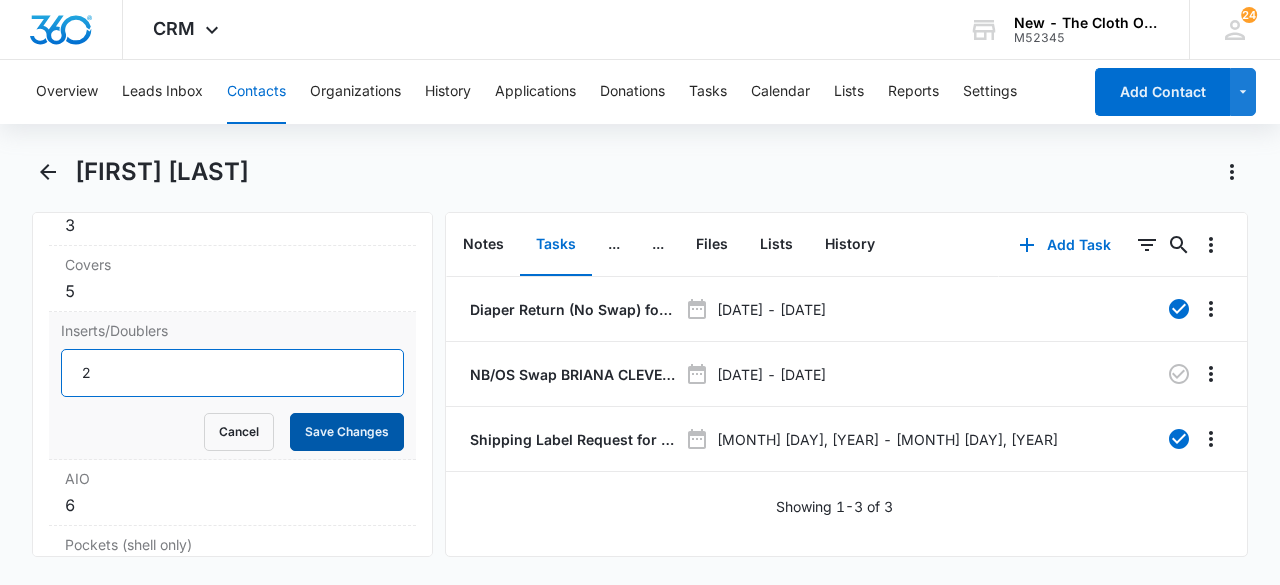 type on "2" 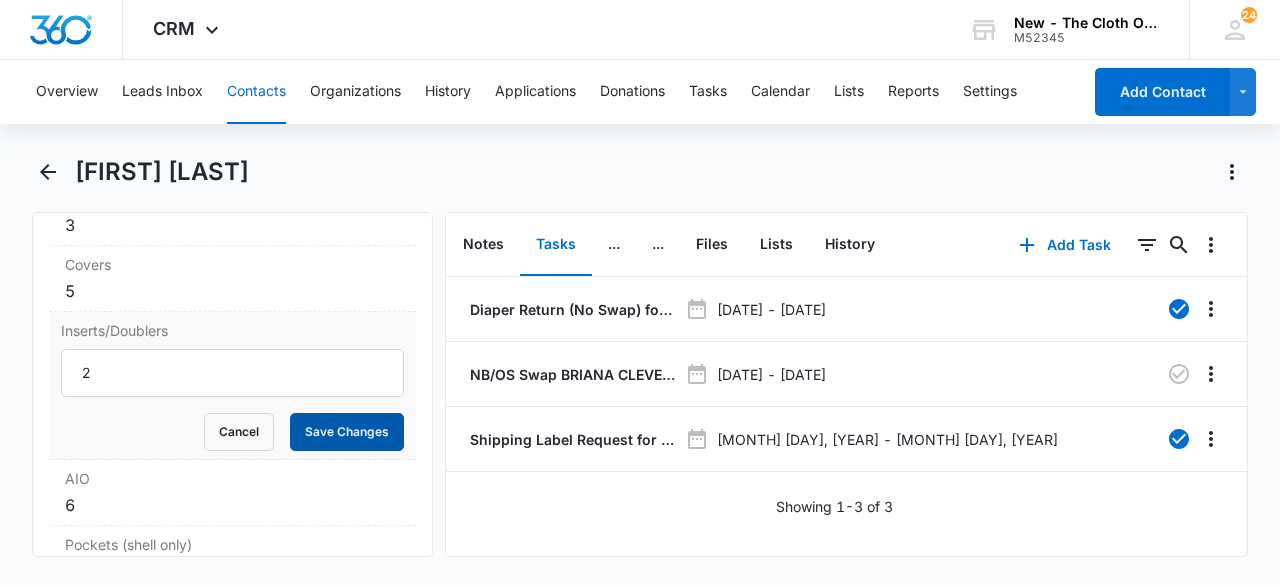 click on "Save Changes" at bounding box center (347, 432) 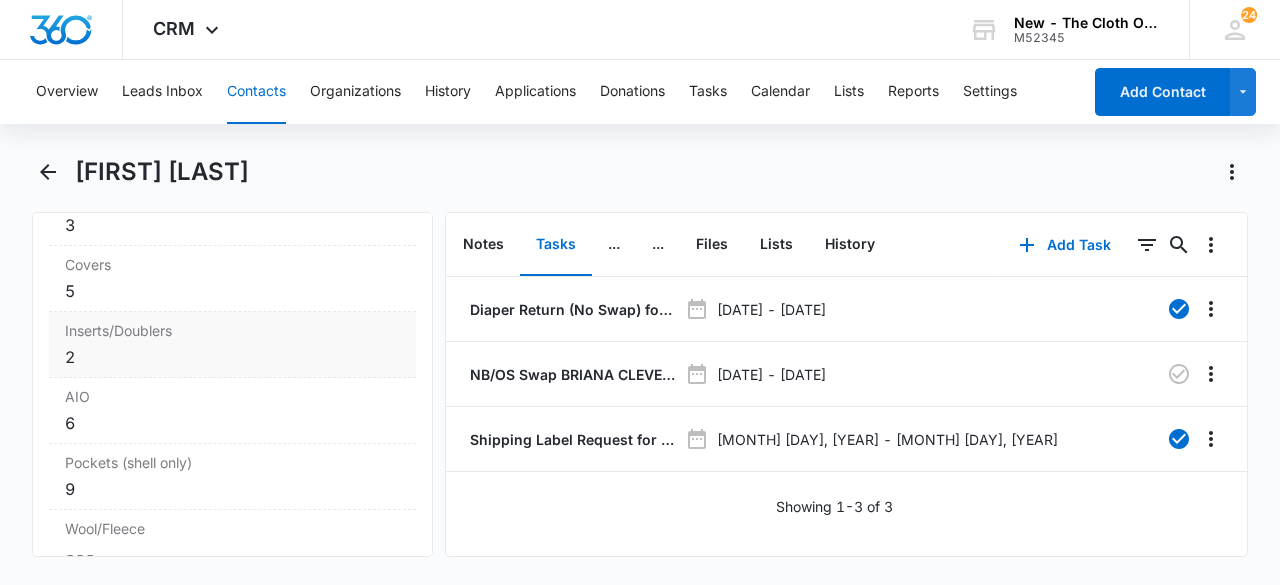 click on "2" at bounding box center [232, 357] 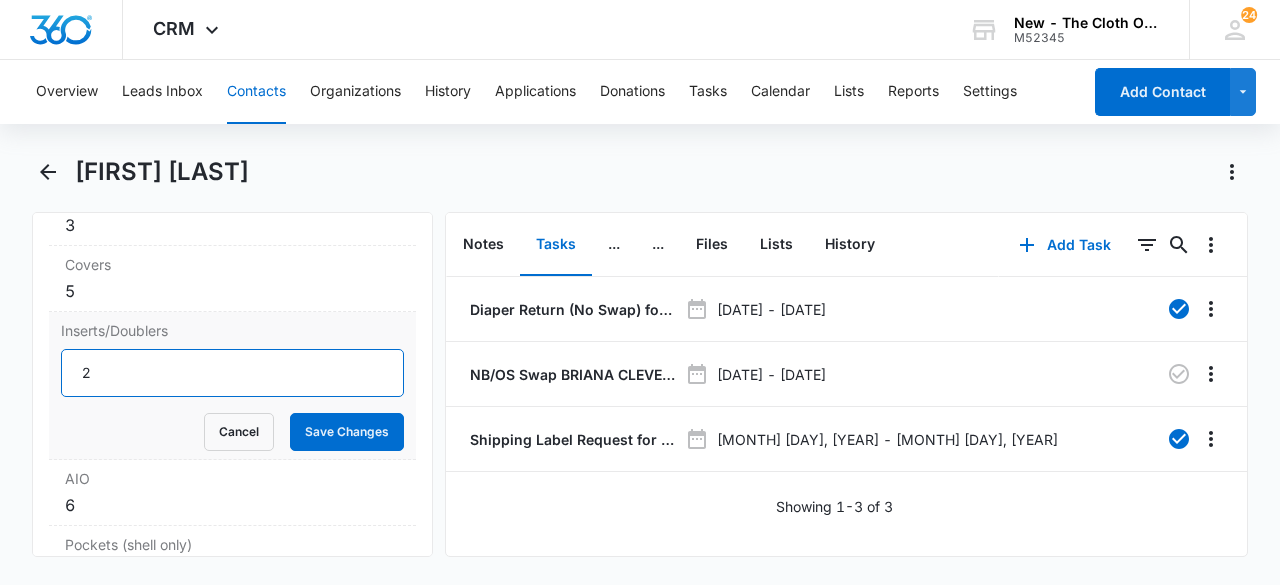 click on "2" at bounding box center [232, 373] 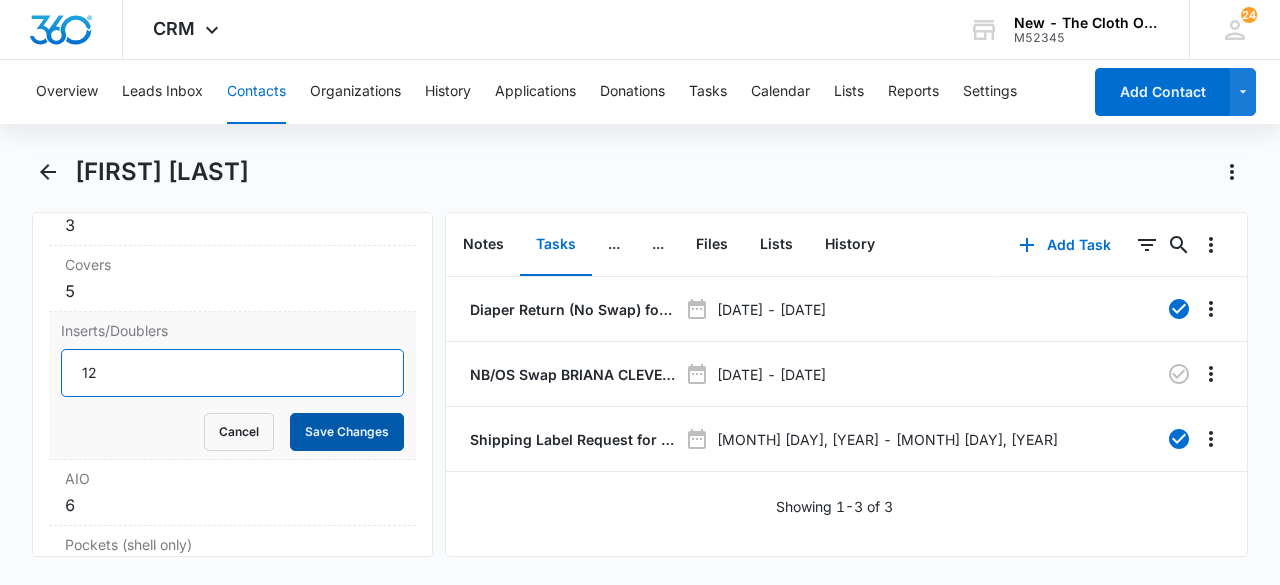 type on "12" 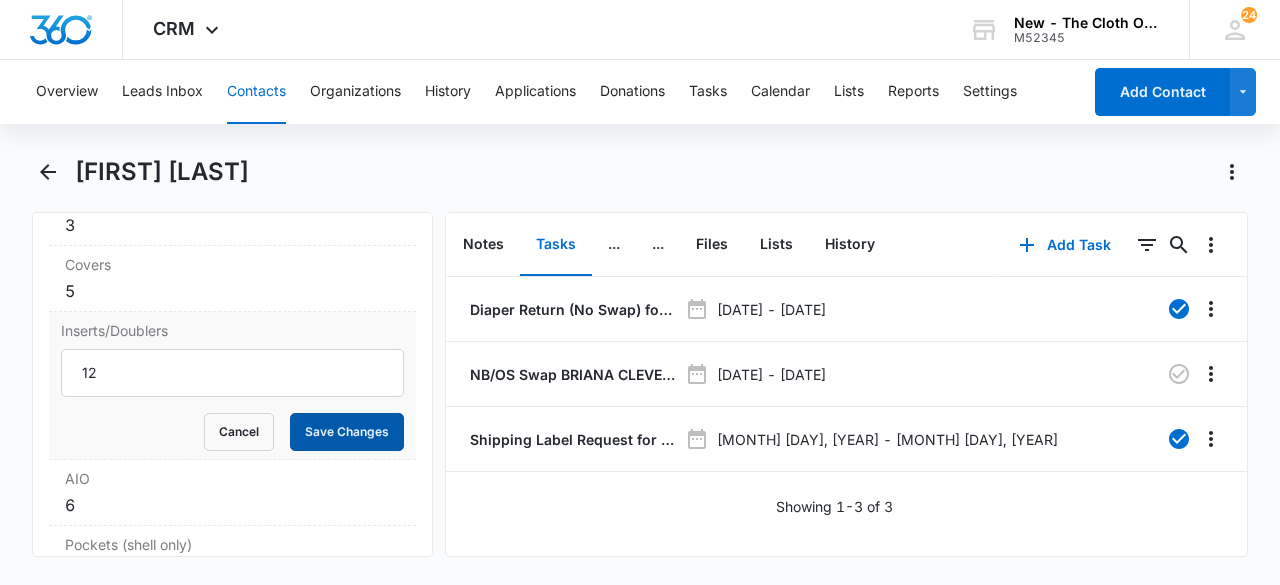 click on "Save Changes" at bounding box center [347, 432] 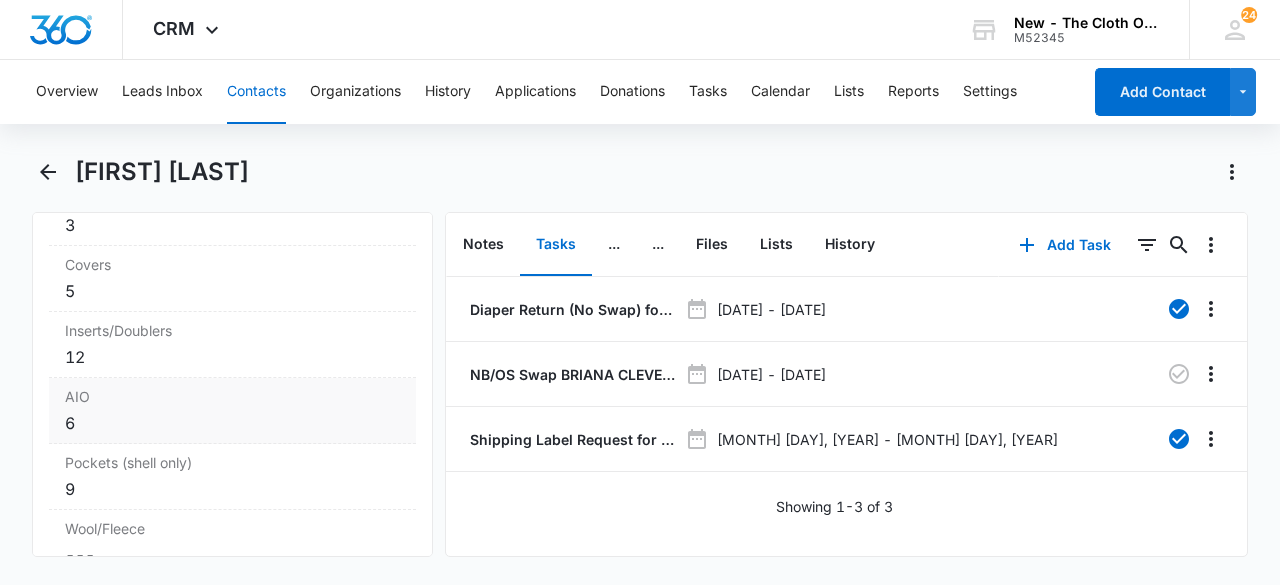 click on "6" at bounding box center (232, 423) 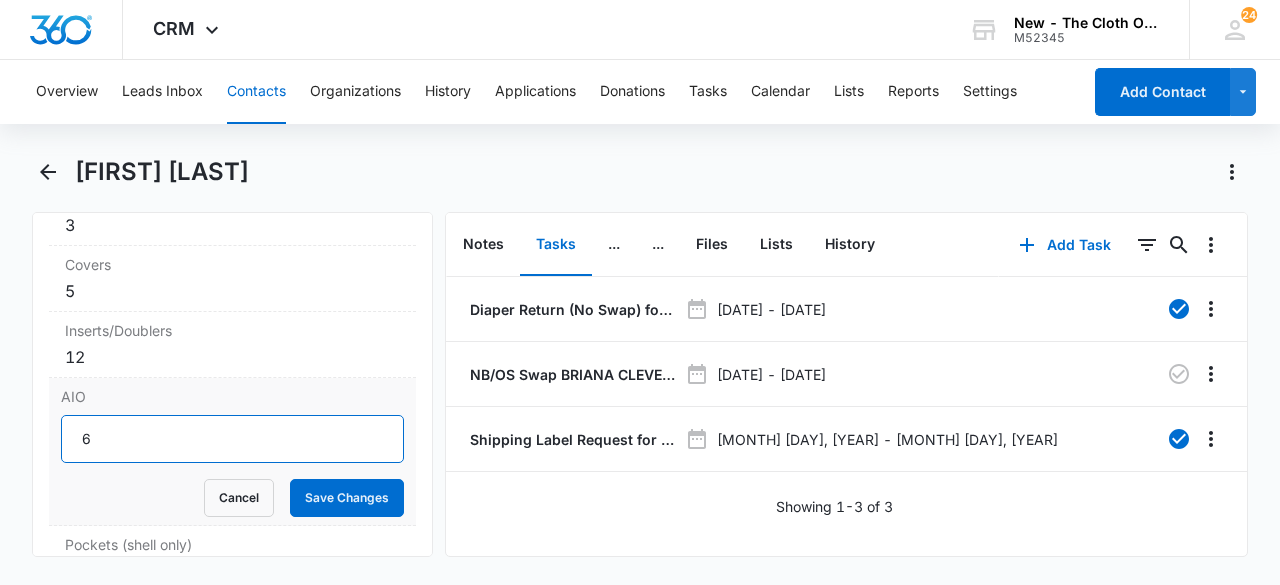 click on "6" at bounding box center [232, 439] 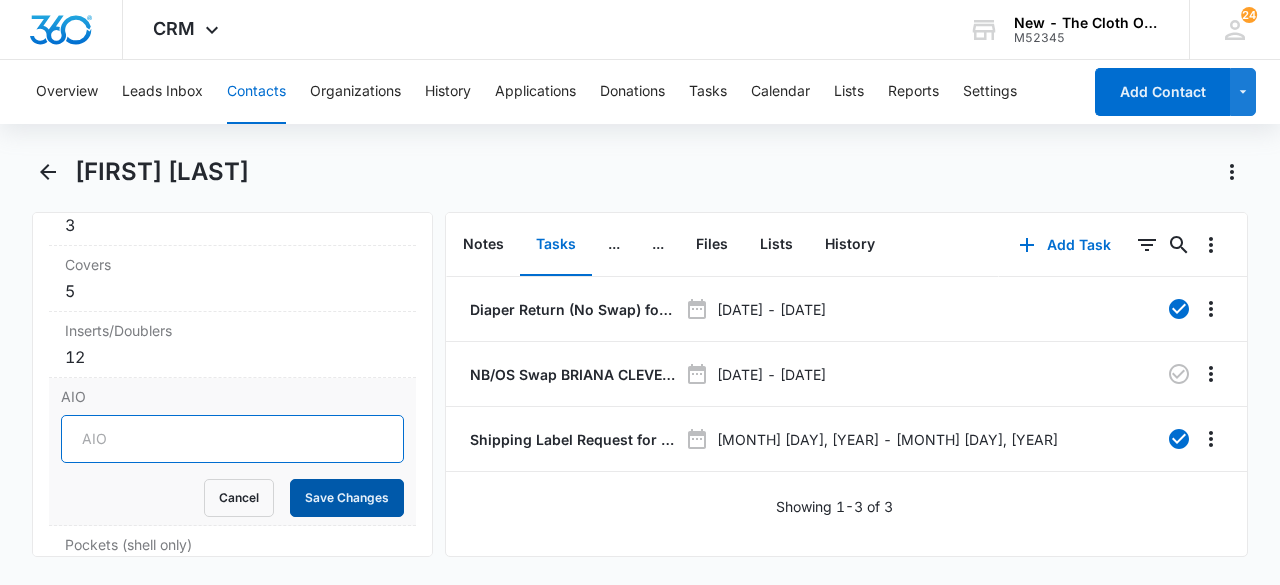 type 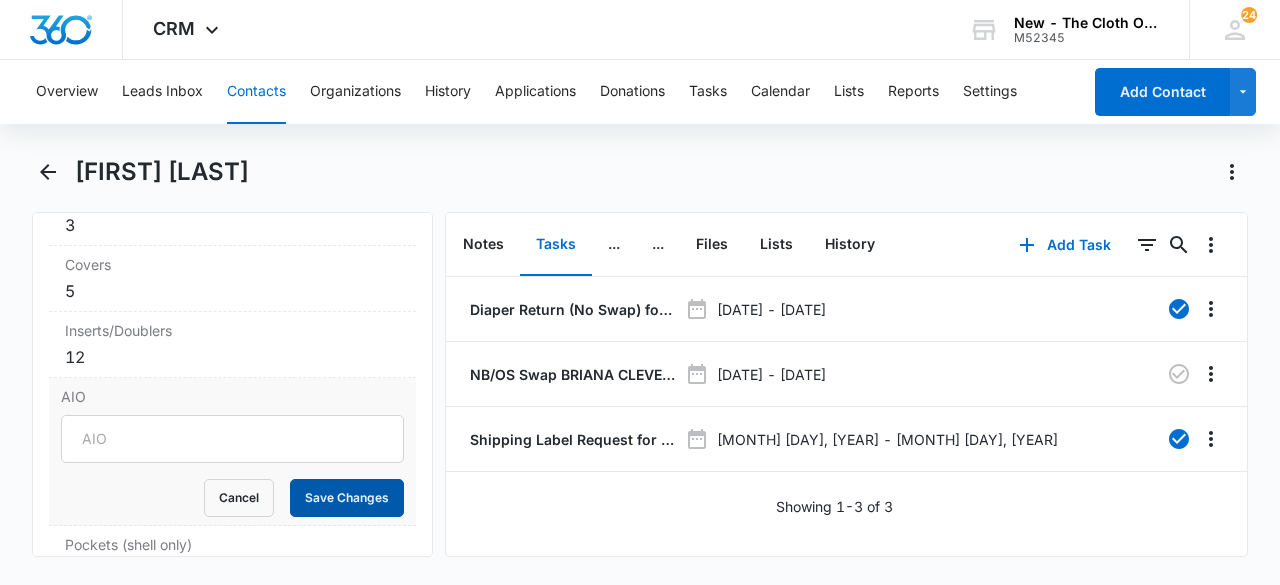click on "Save Changes" at bounding box center [347, 498] 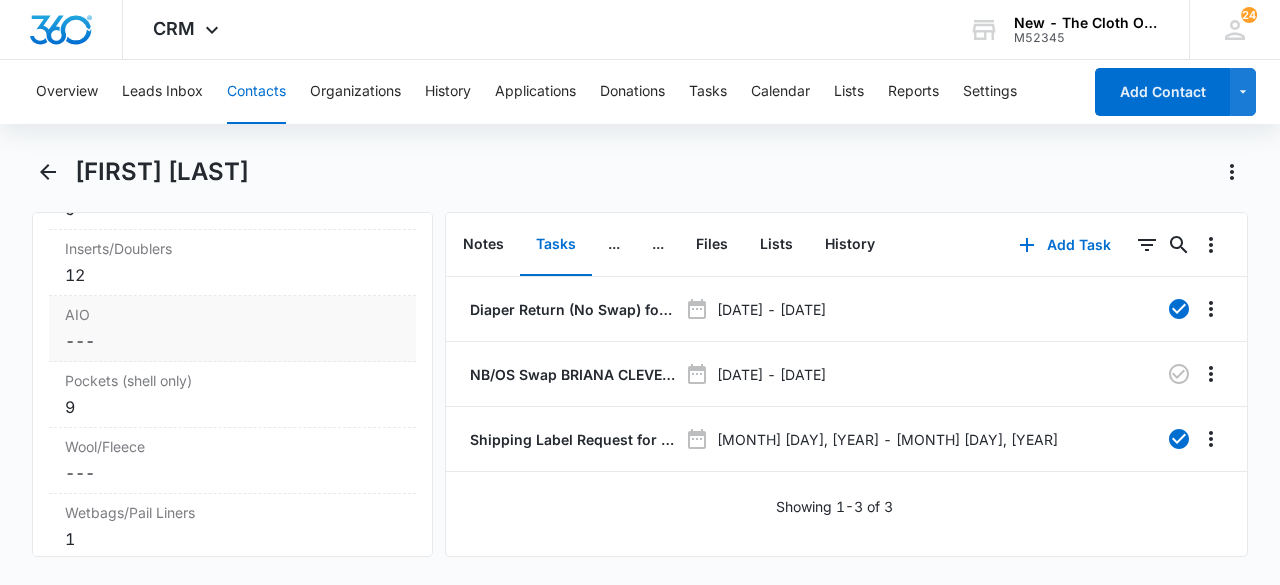 scroll, scrollTop: 5750, scrollLeft: 0, axis: vertical 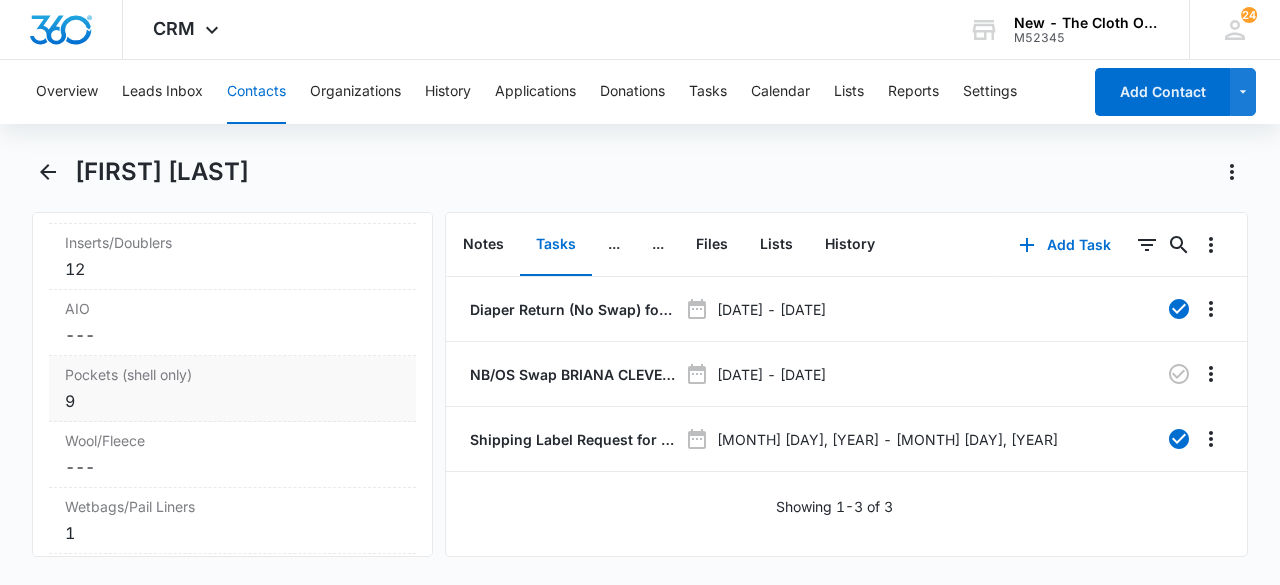 click on "9" at bounding box center (232, 401) 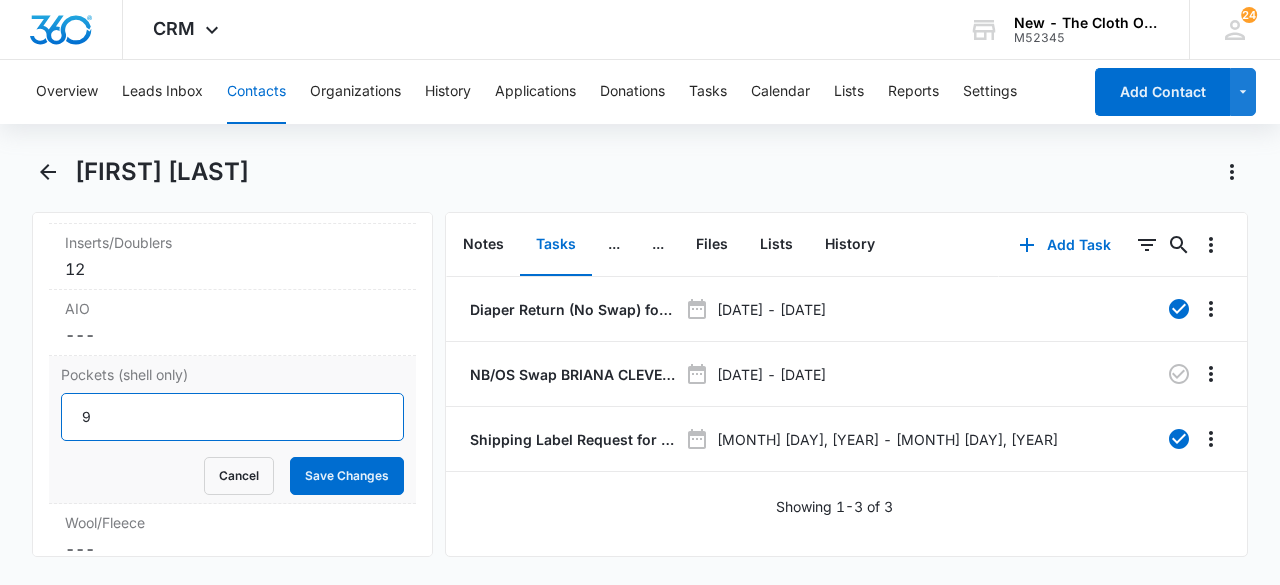 click on "9" at bounding box center [232, 417] 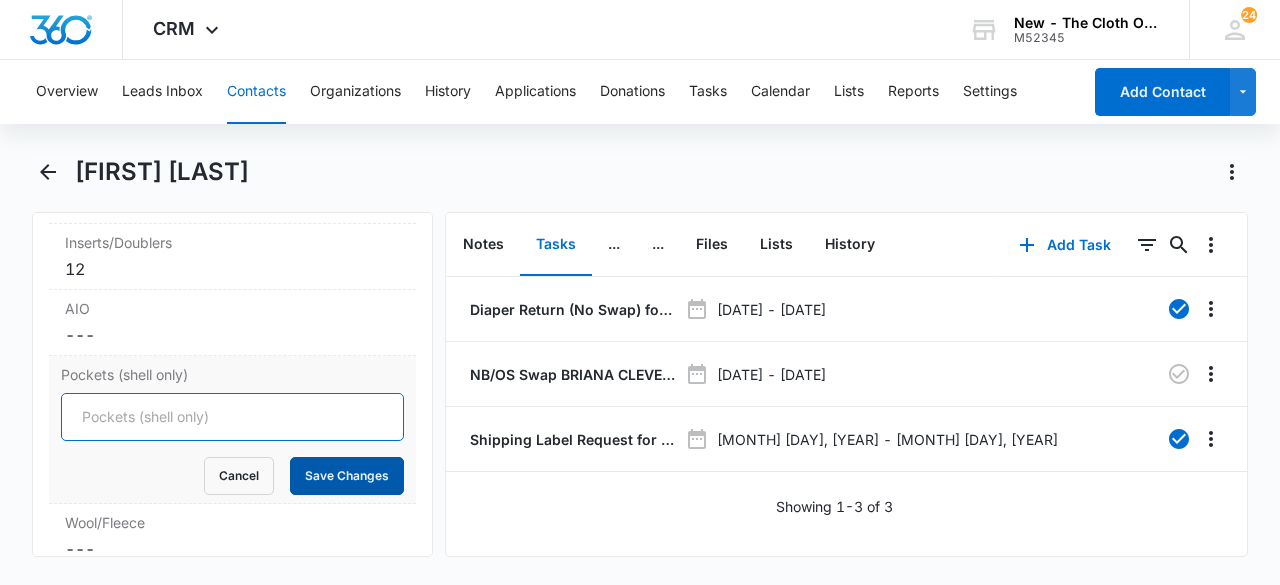 type 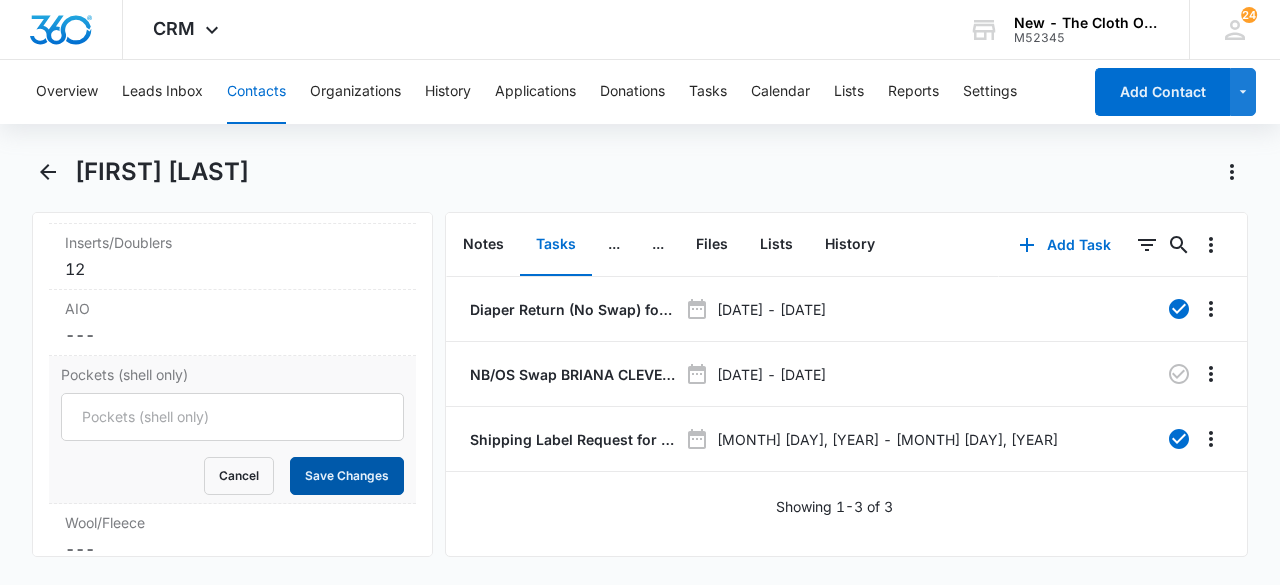 click on "Save Changes" at bounding box center (347, 476) 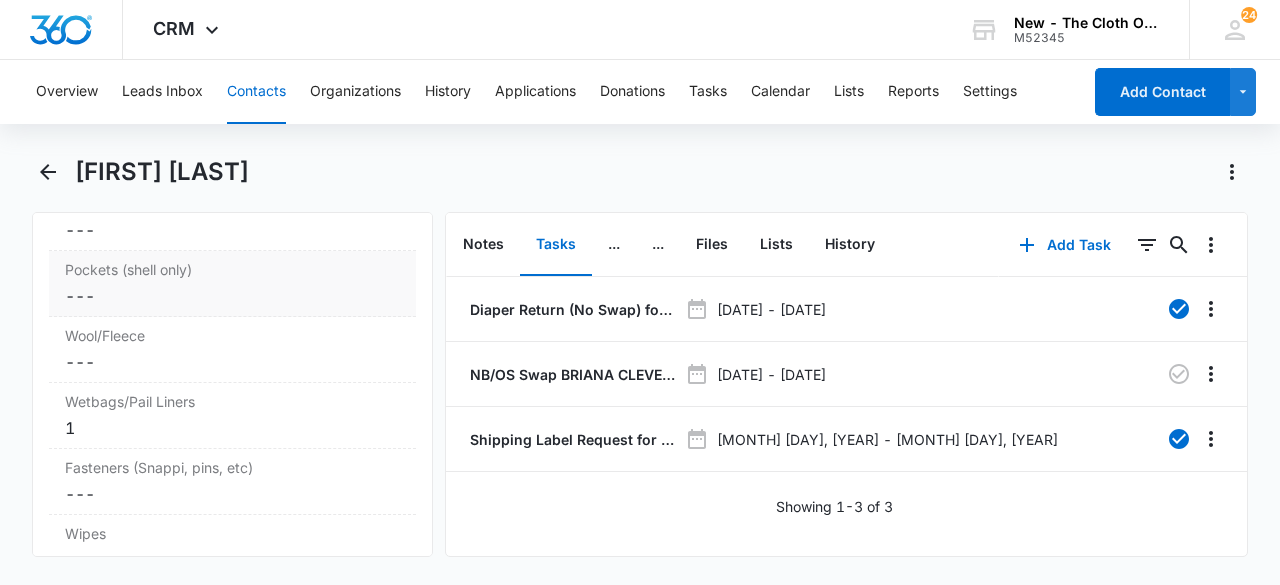 scroll, scrollTop: 5870, scrollLeft: 0, axis: vertical 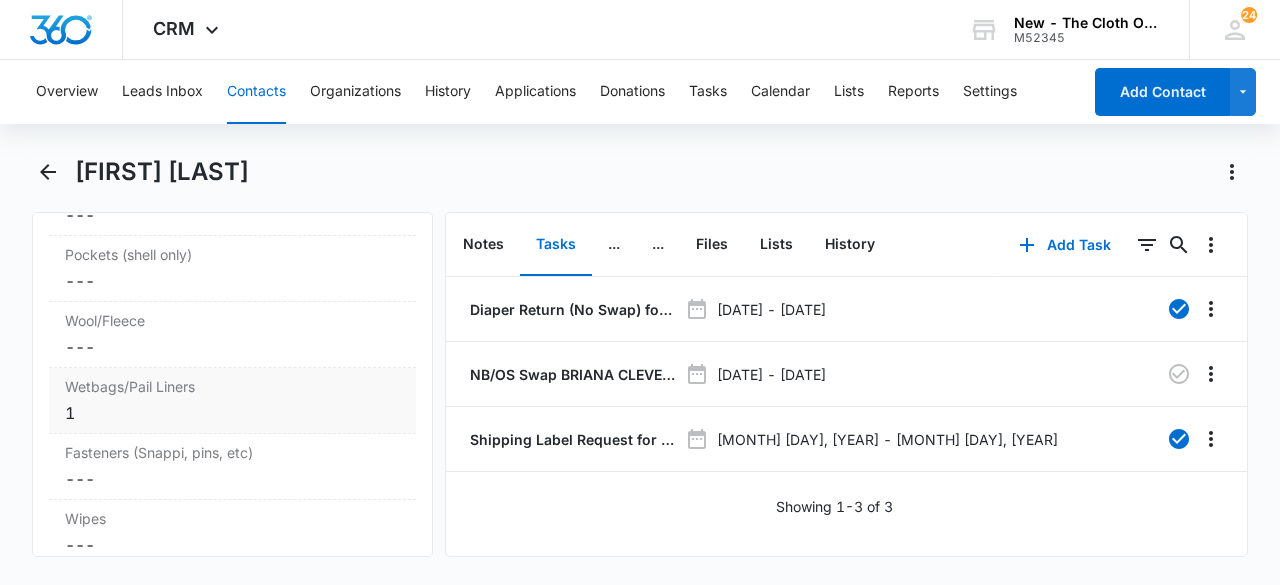 click on "1" at bounding box center [232, 413] 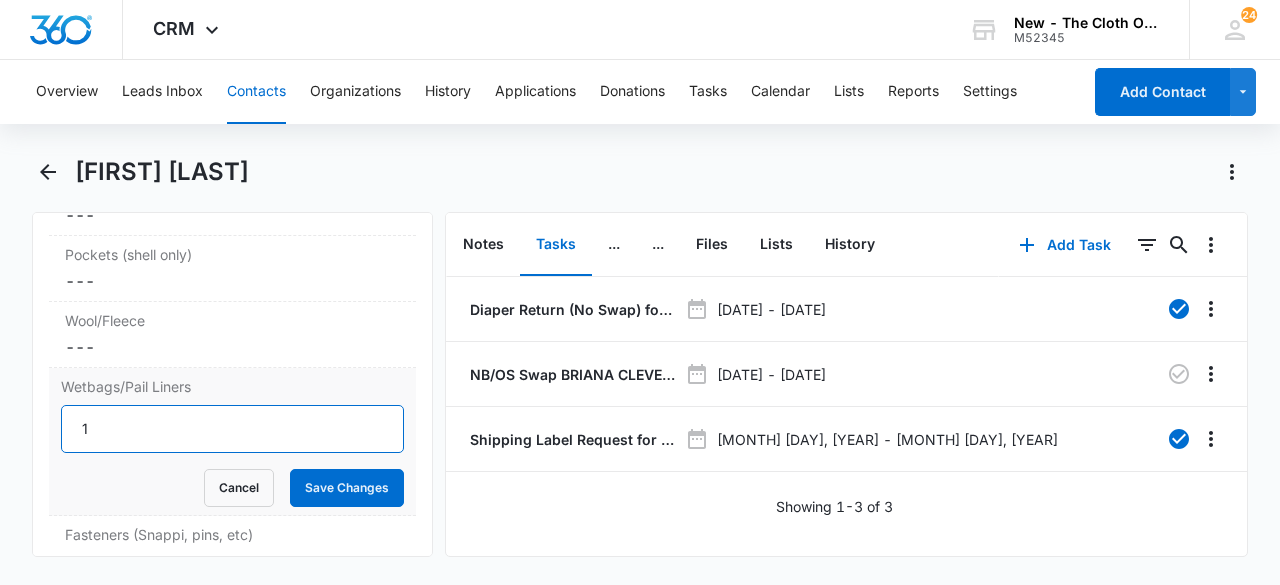 click on "1" at bounding box center [232, 429] 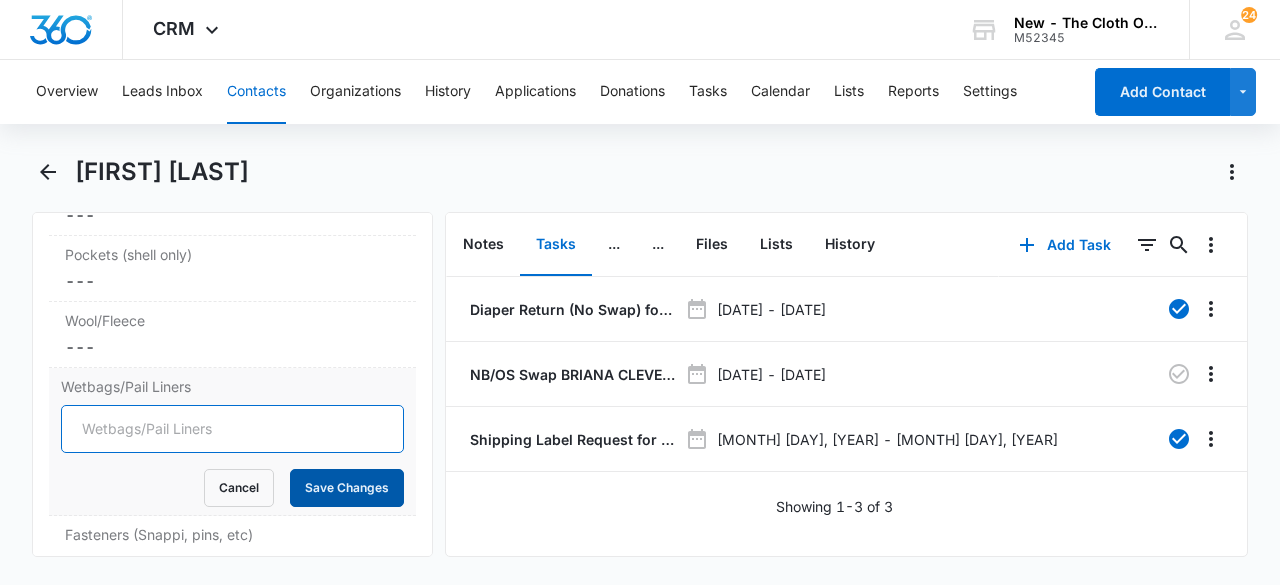type 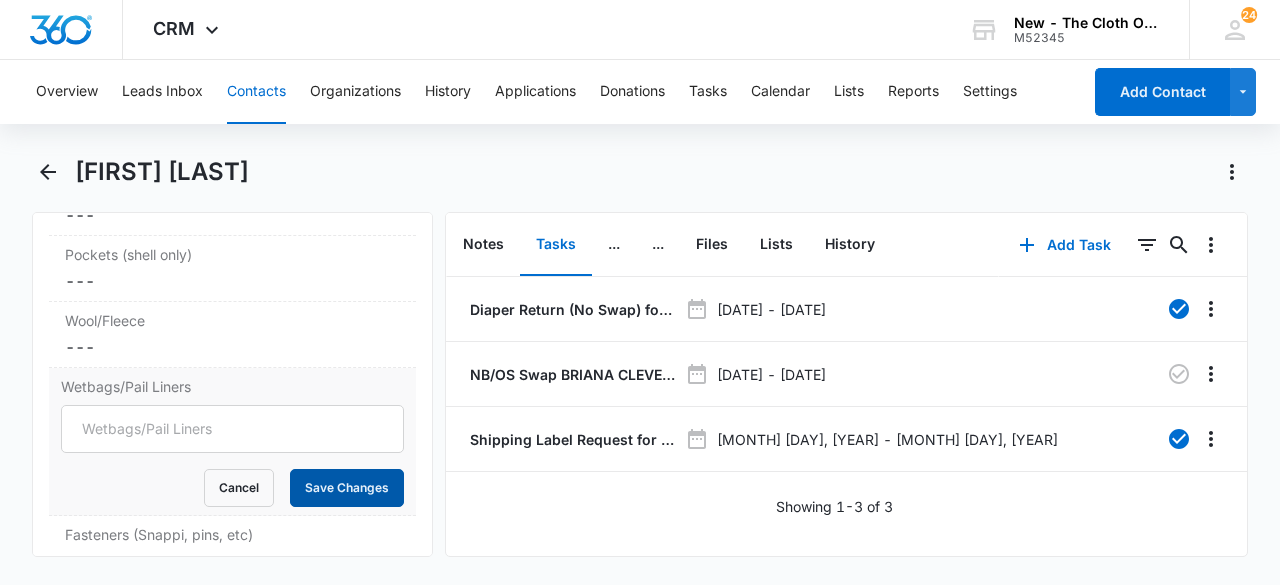 click on "Save Changes" at bounding box center (347, 488) 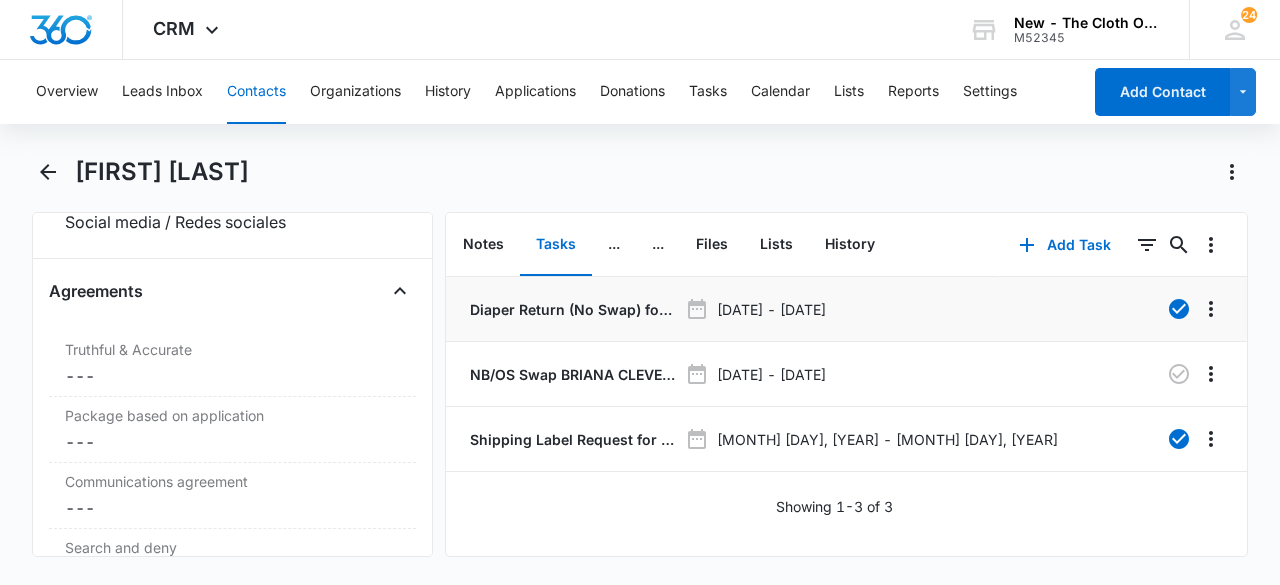 scroll, scrollTop: 4240, scrollLeft: 0, axis: vertical 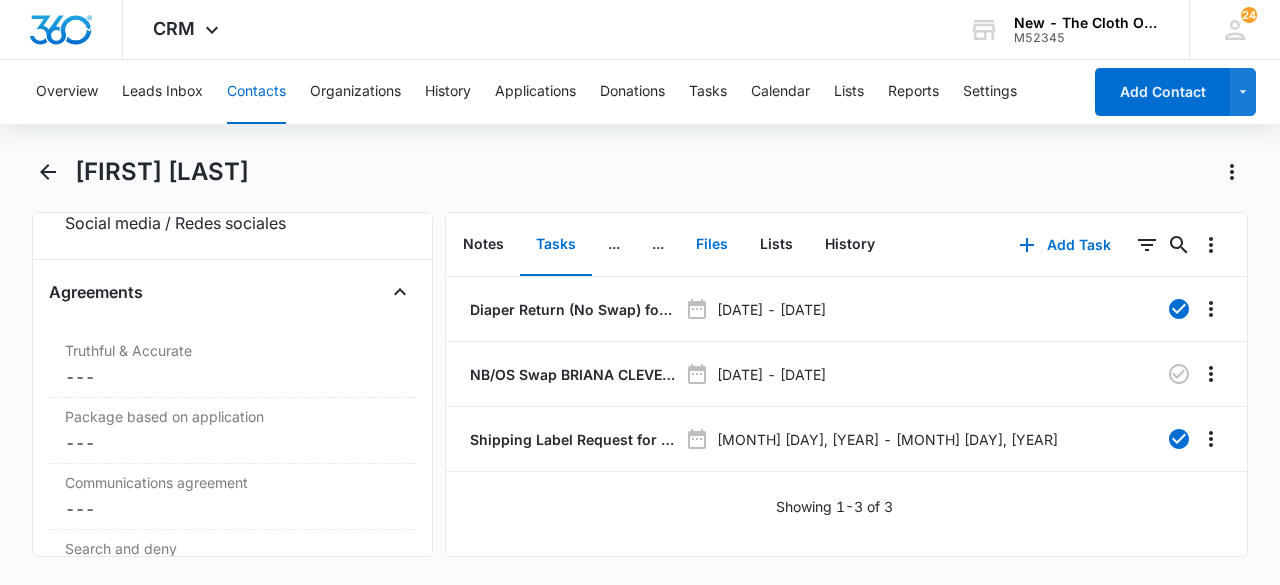 click on "Files" at bounding box center (712, 245) 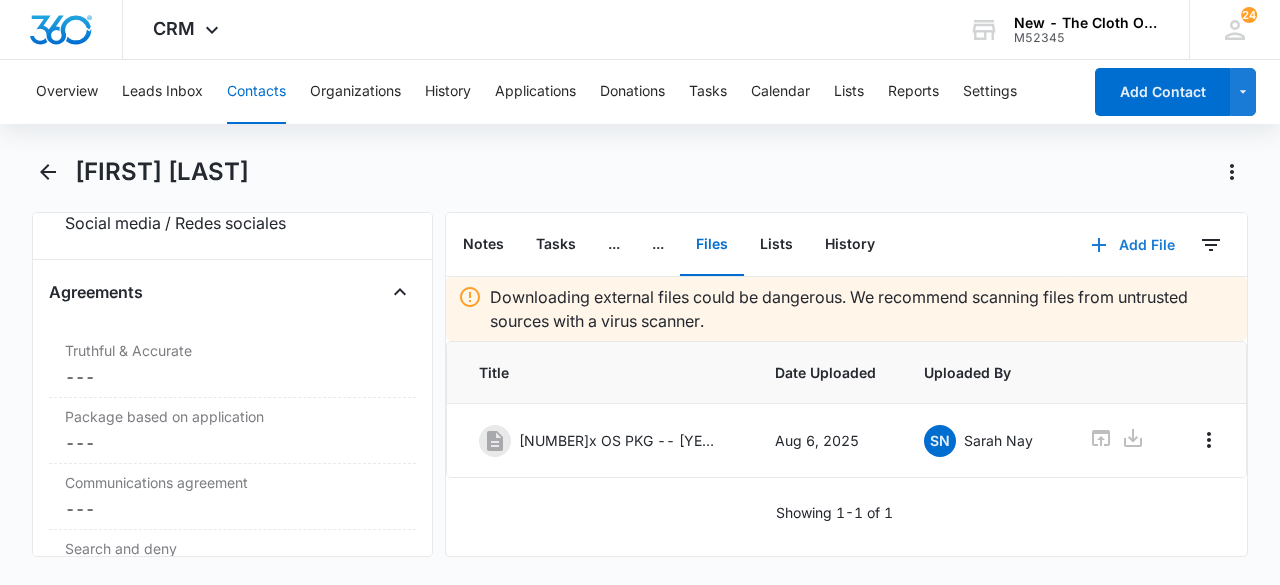click on "Add File" at bounding box center (1133, 245) 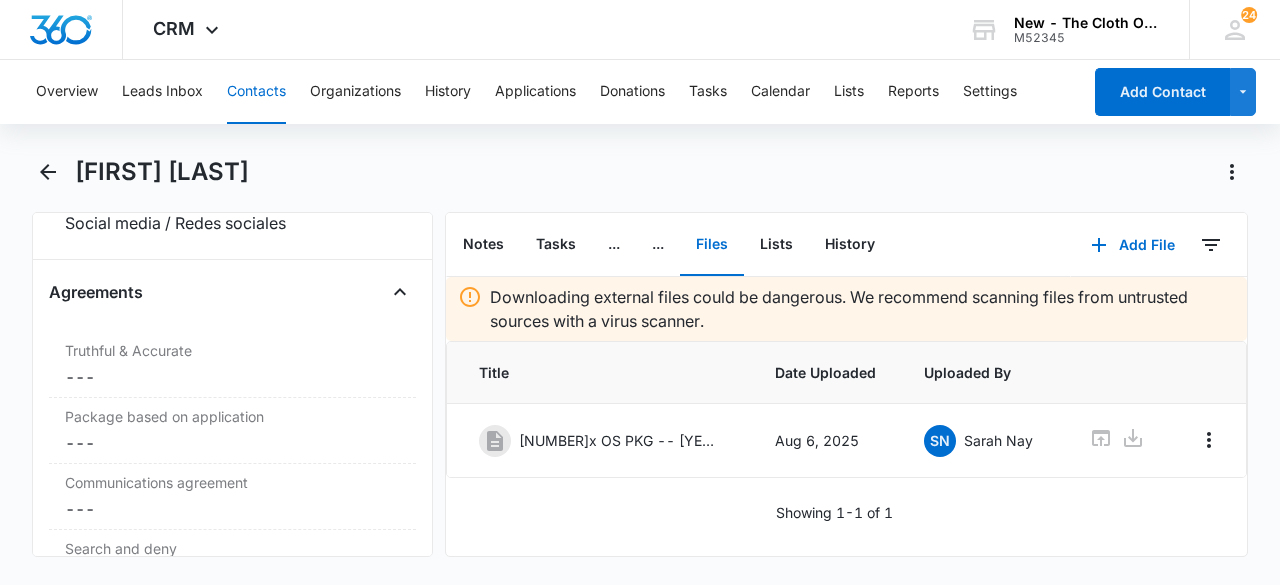 click on "Overview Leads Inbox Contacts Organizations History Applications Donations Tasks Calendar Lists Reports Settings Add Contact Briana Cleveland Remove BC Briana Cleveland Contact Info Name Cancel Save Changes Briana Cleveland Phone Cancel Save Changes ([PHONE]) Email Cancel Save Changes [EMAIL] Organization Cancel Save Changes --- Address Cancel Save Changes [NUMBER] [STREET] [CITY] [STATE] [POSTAL_CODE] Details Source Cancel Save Changes Jotform app [YEAR] Contact Type Cancel Save Changes Recipient, Imported Contact Status Cancel Save Changes Ready to swap NB-OS Assigned To Cancel Save Changes Kaitlyn Federwitz Tags Cancel Save Changes --- Next Contact Date Cancel Save Changes --- Color Tag Current Color: Cancel Save Changes Payments ID ID 7034 Created [MONTH] [DAY], [YEAR] at [TIME] Additional Contact Info Second Applicant/Spouse Cancel Save Changes --- Company Name Cancel Save Changes --- Pronouns Cancel Save Changes She/her/hers / Ella Preferred language Cancel Save Changes --- Alternate shipping address" at bounding box center (640, 320) 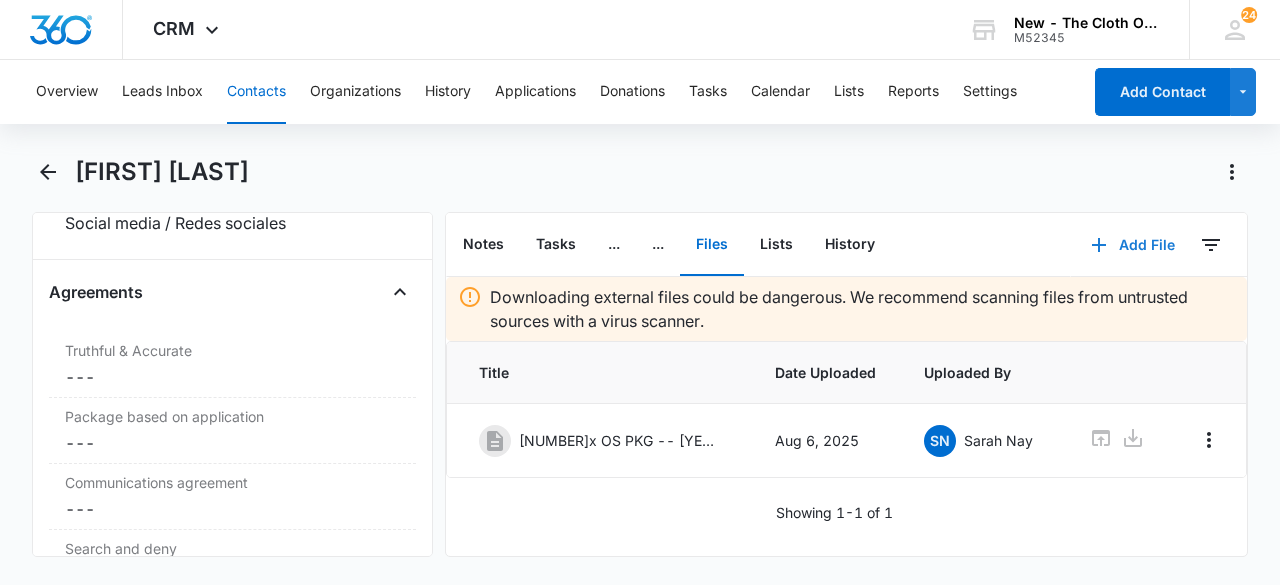 click on "Add File" at bounding box center [1133, 245] 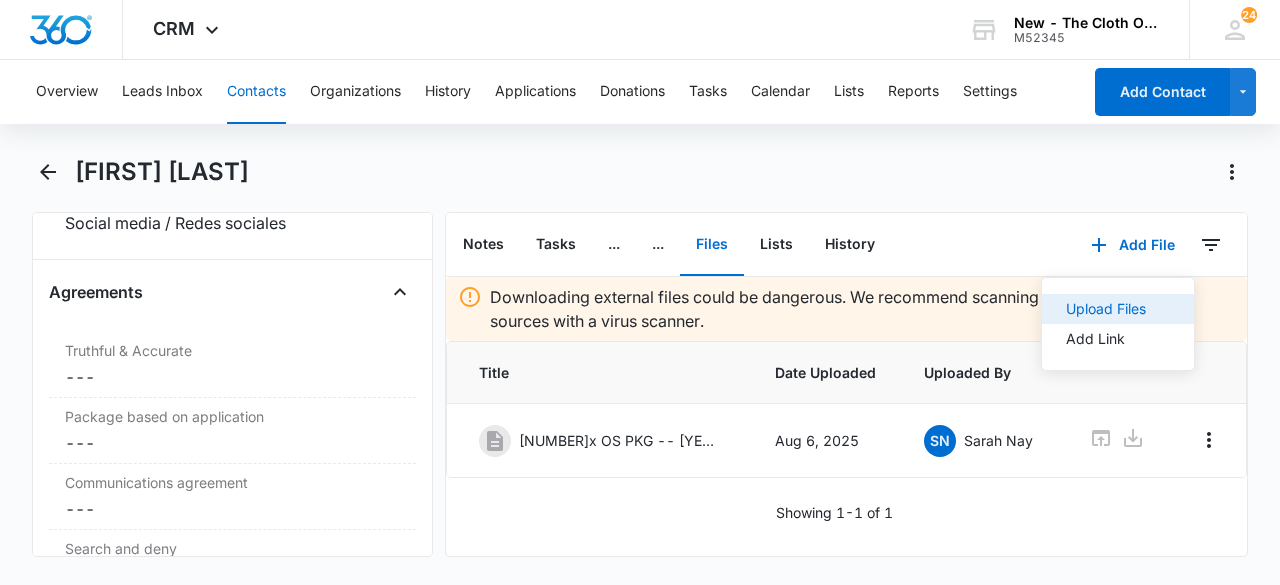 click on "Upload Files" at bounding box center (1106, 309) 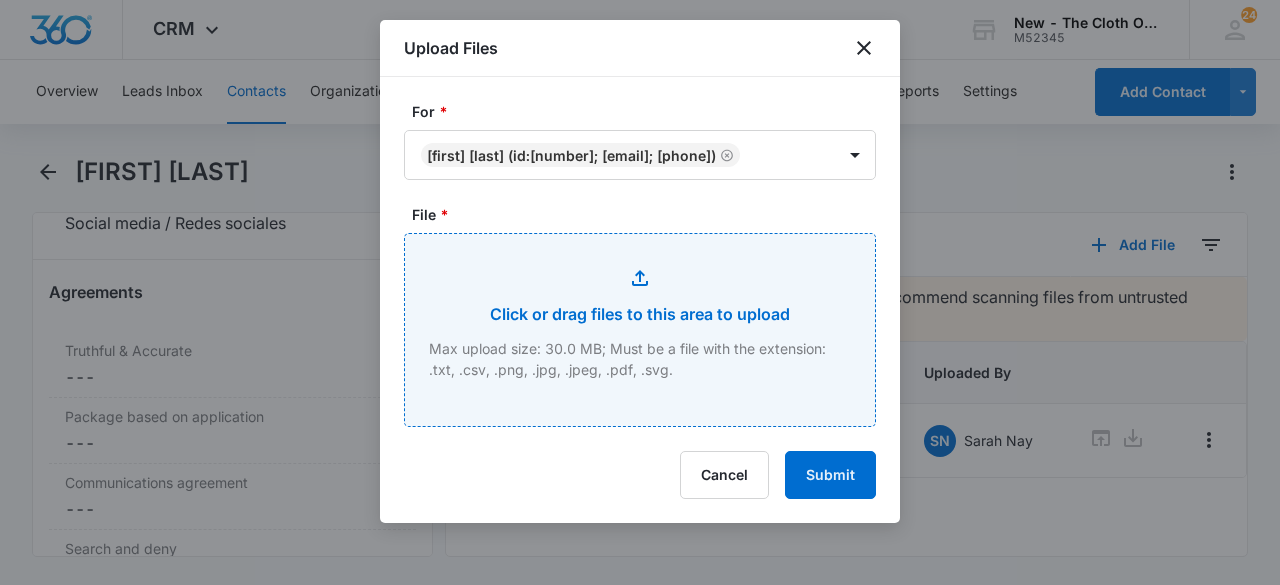 click on "File *" at bounding box center [640, 330] 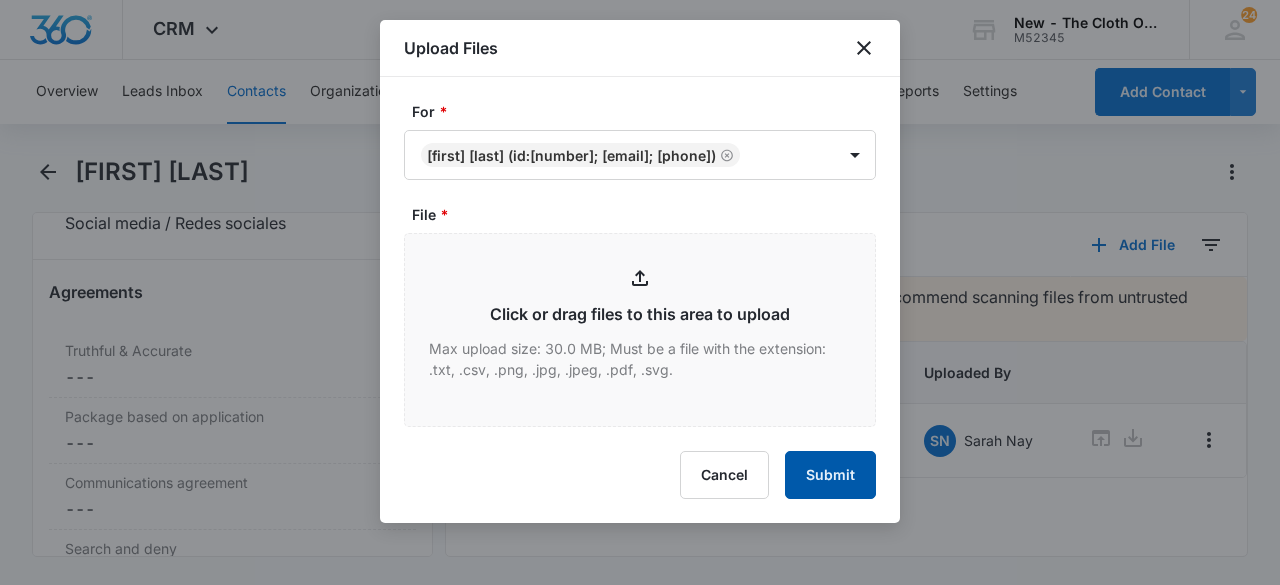 click on "Submit" at bounding box center [830, 475] 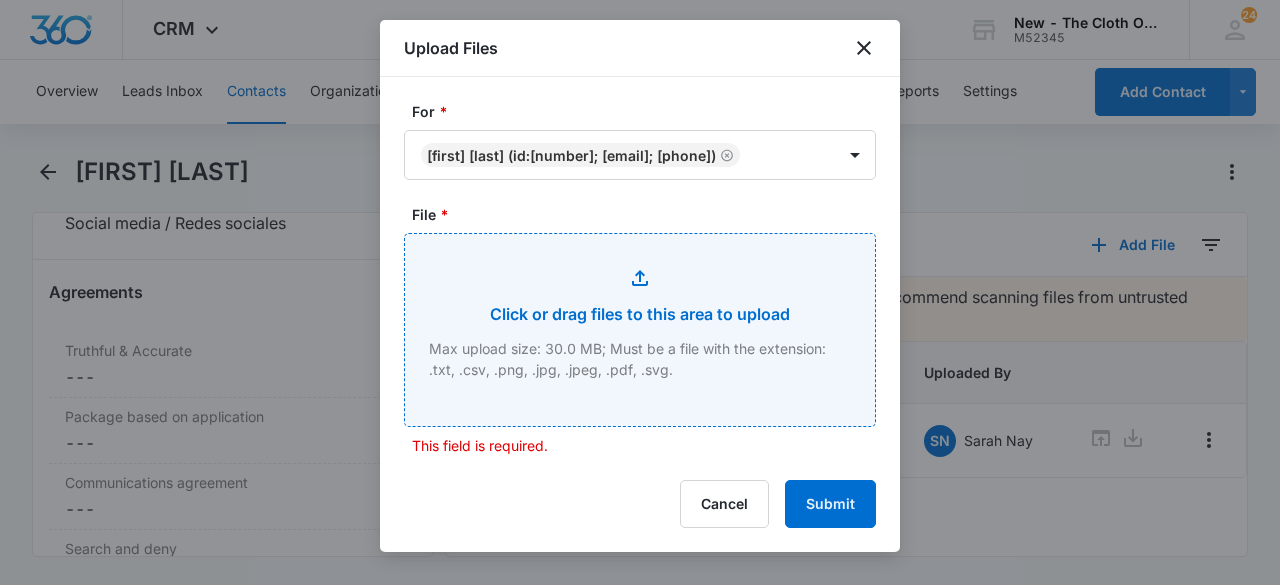 scroll, scrollTop: 0, scrollLeft: 0, axis: both 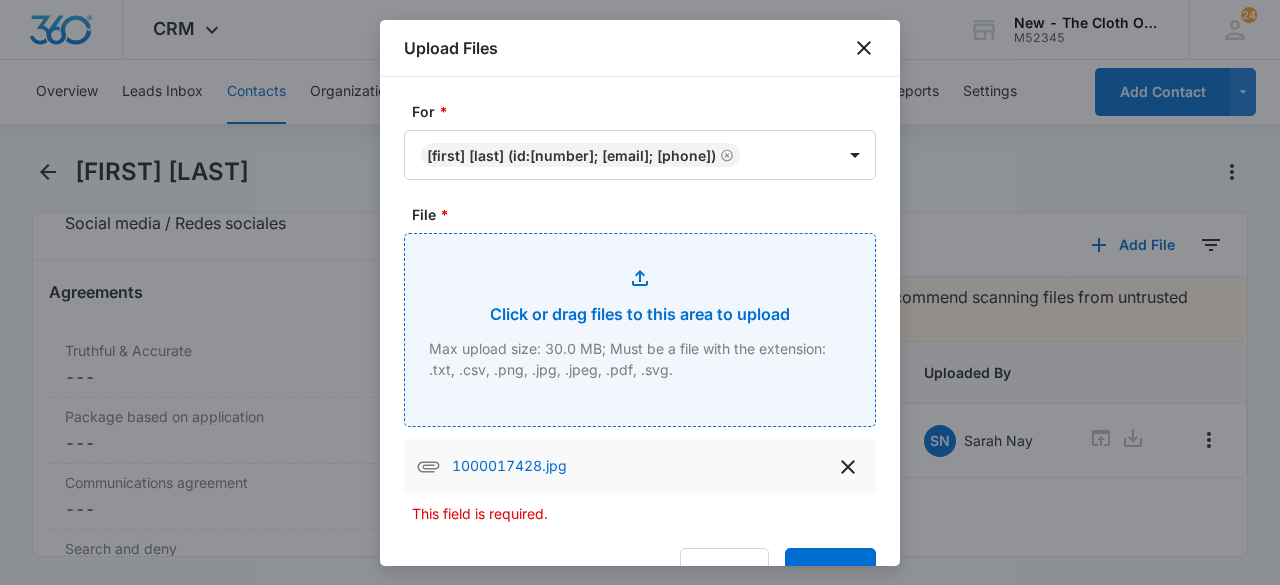drag, startPoint x: 681, startPoint y: 322, endPoint x: 676, endPoint y: 401, distance: 79.15807 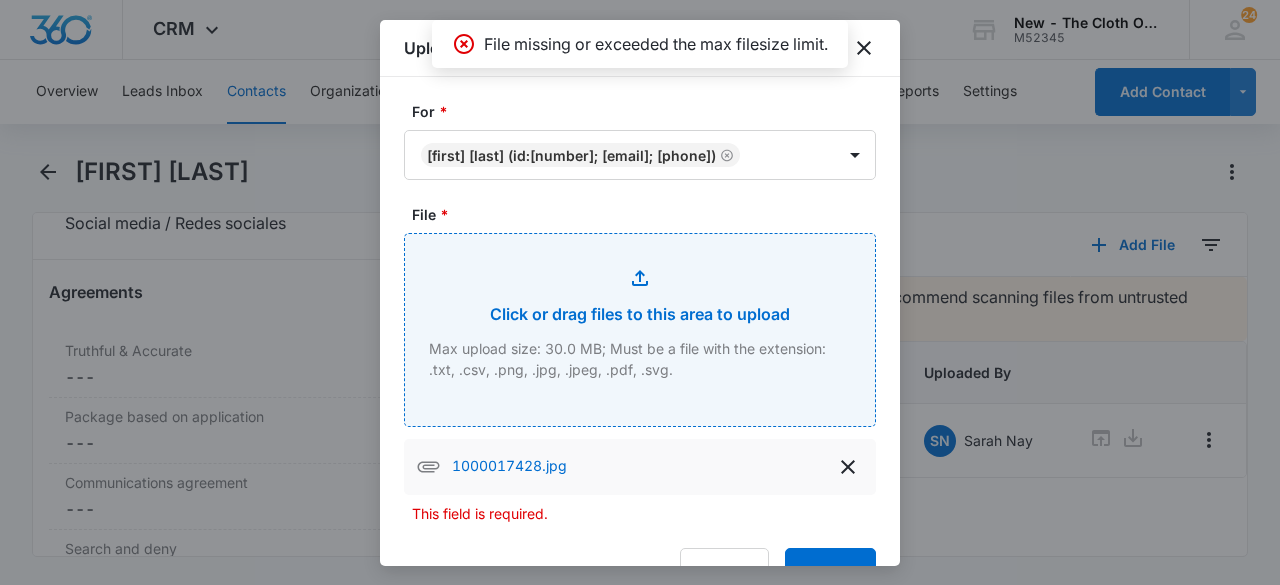 scroll, scrollTop: 81, scrollLeft: 0, axis: vertical 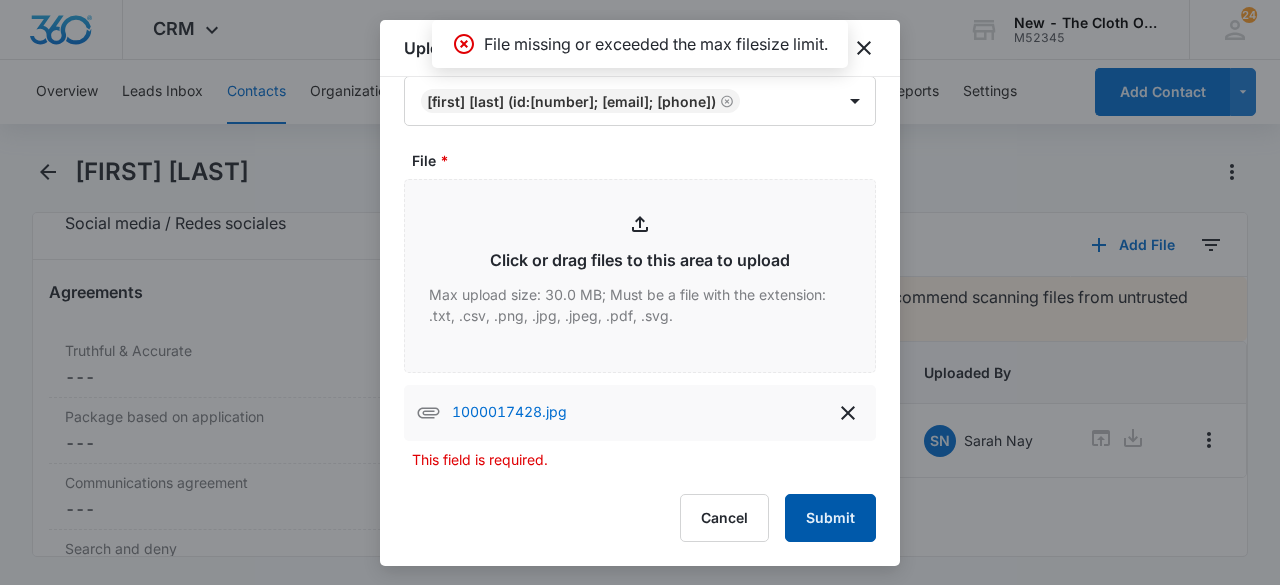 click on "Submit" at bounding box center [830, 518] 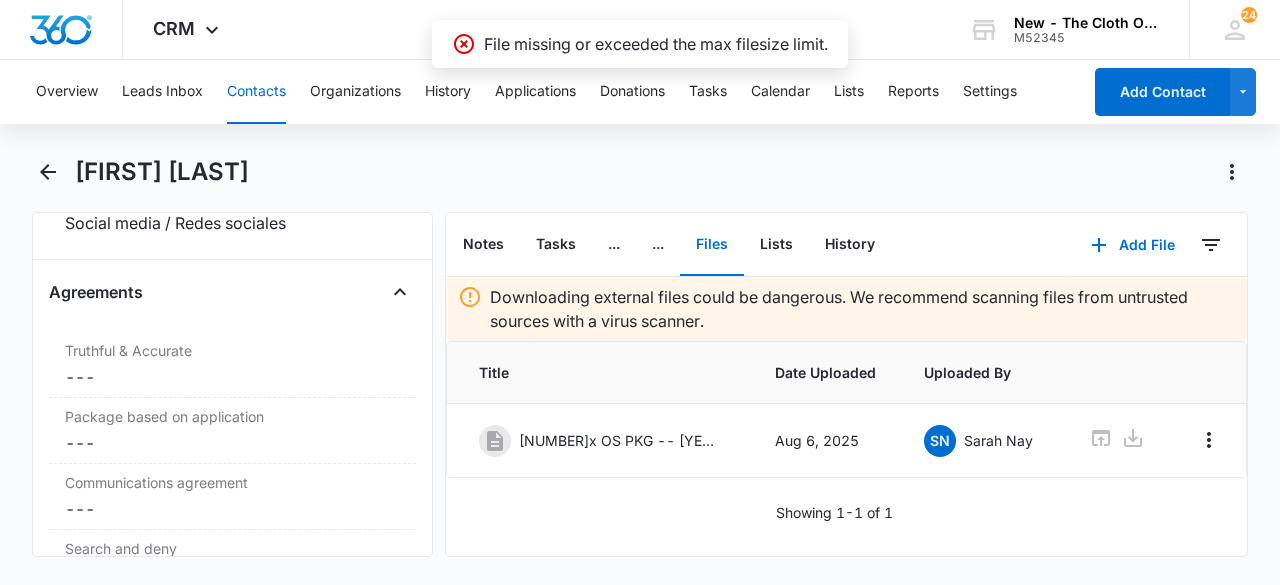 scroll, scrollTop: 0, scrollLeft: 0, axis: both 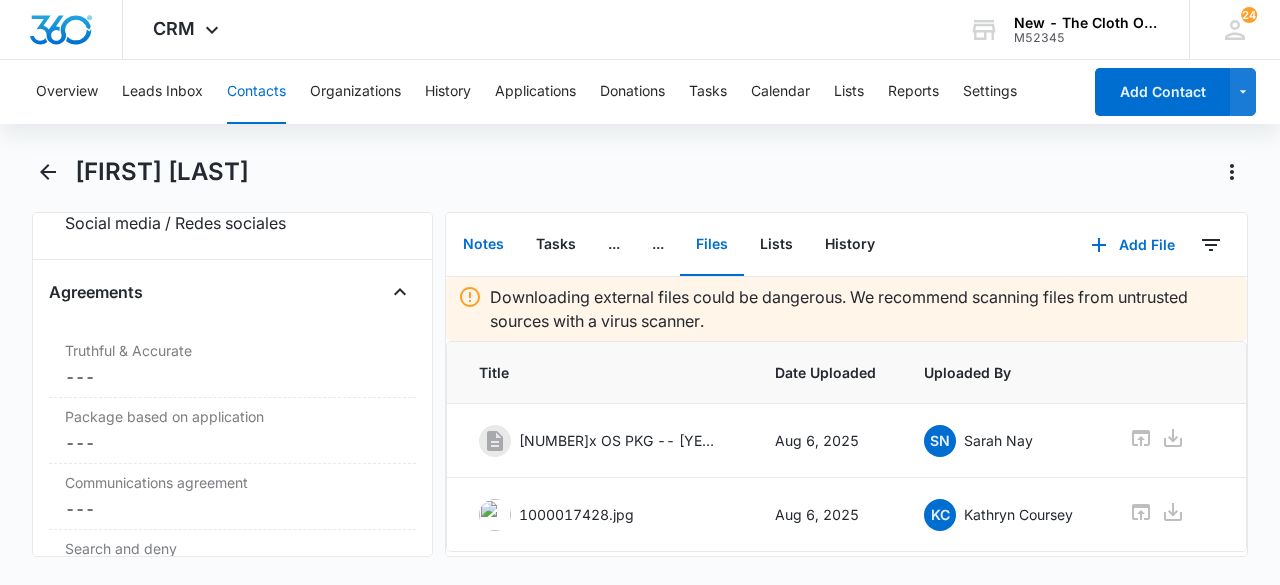 click on "Notes" at bounding box center [483, 245] 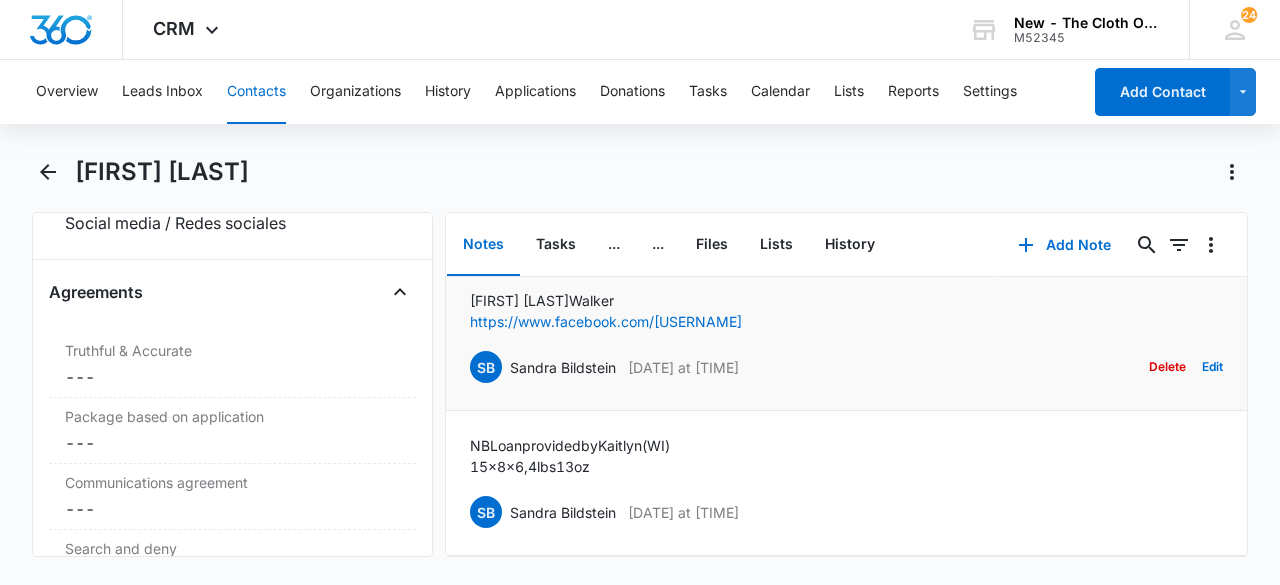 scroll, scrollTop: 0, scrollLeft: 0, axis: both 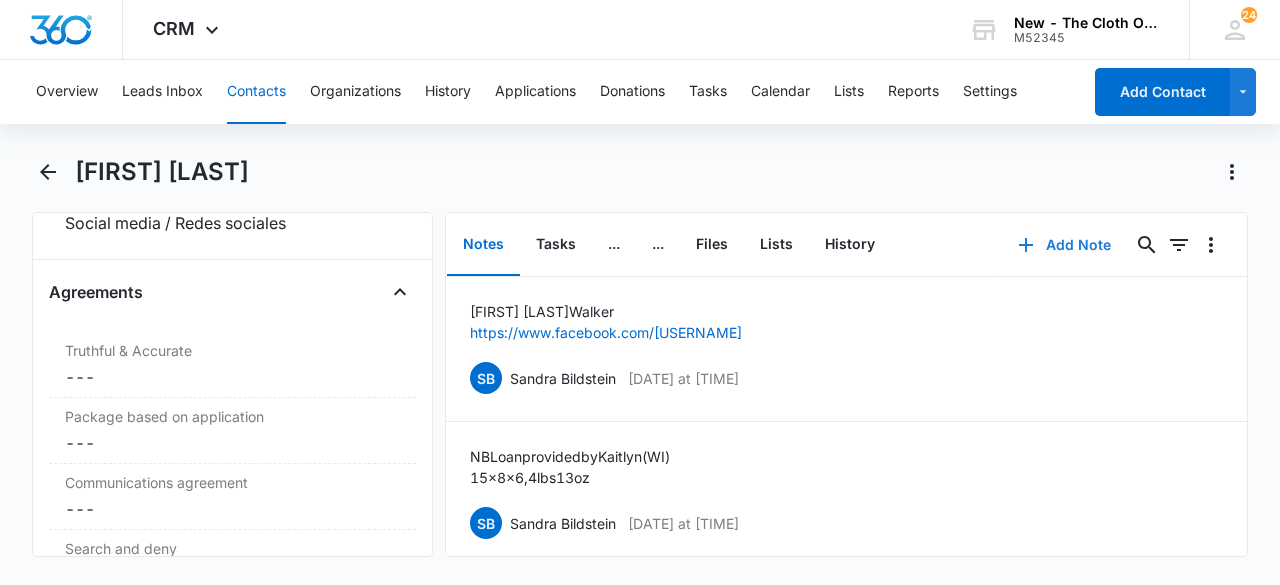 click on "Add Note" at bounding box center [1064, 245] 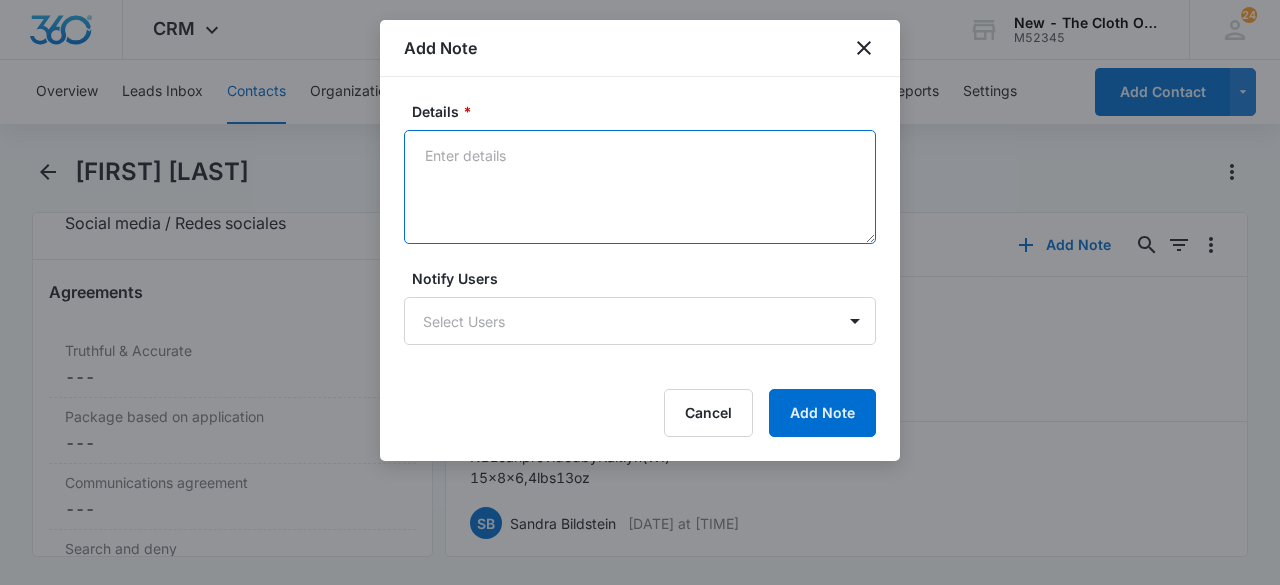 click on "Details *" at bounding box center [640, 187] 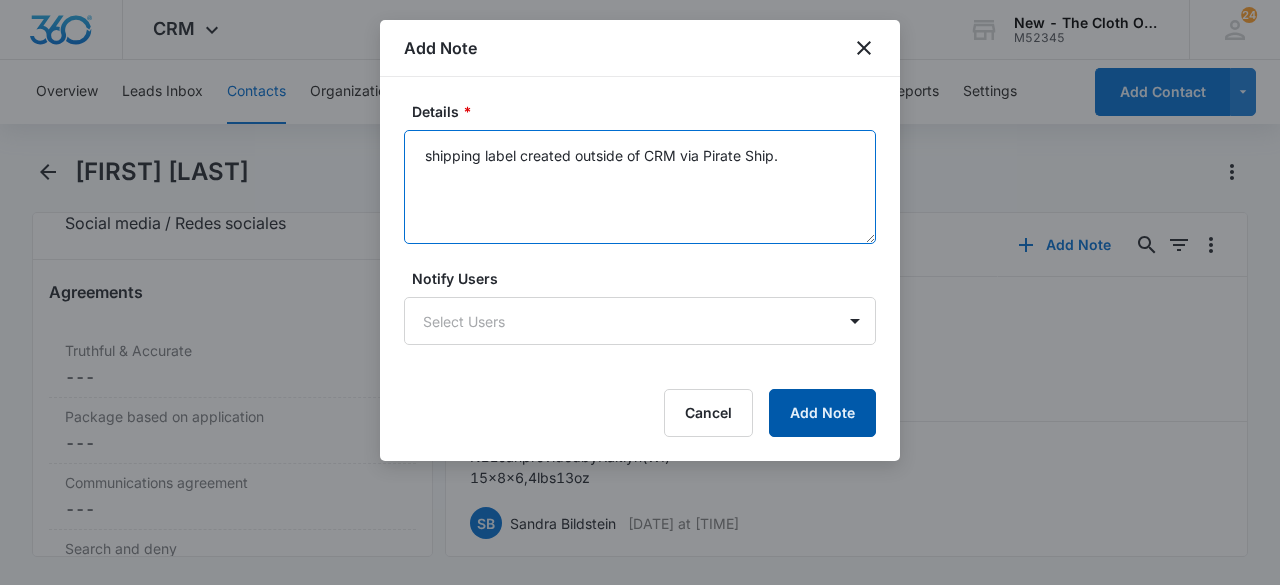 type on "shipping label created outside of CRM via Pirate Ship." 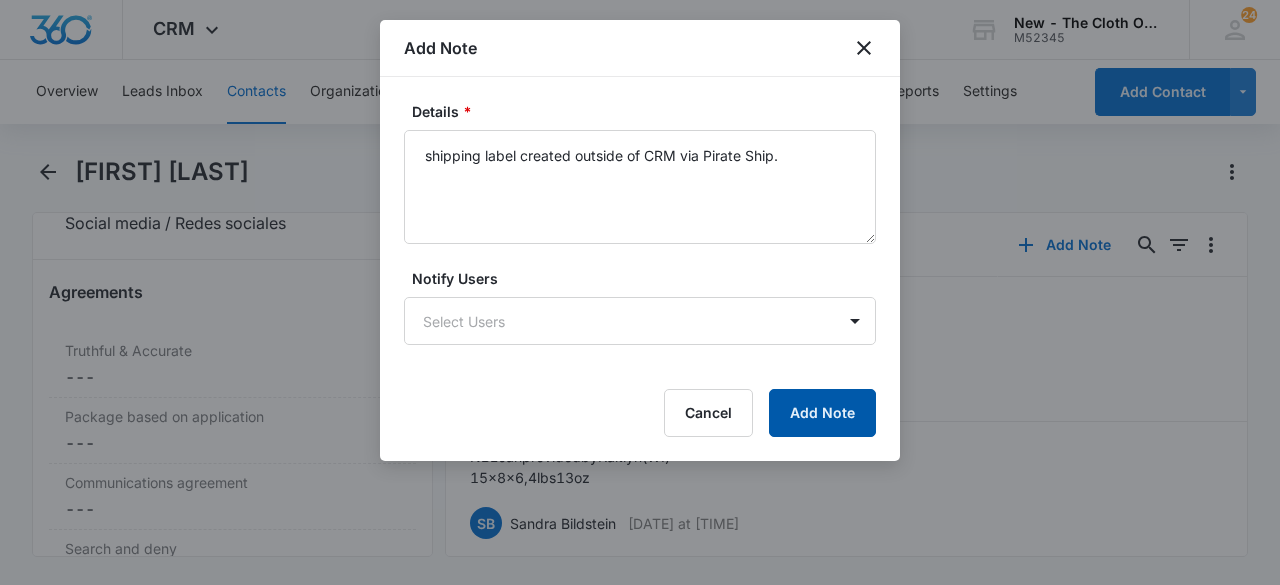 click on "Add Note" at bounding box center [822, 413] 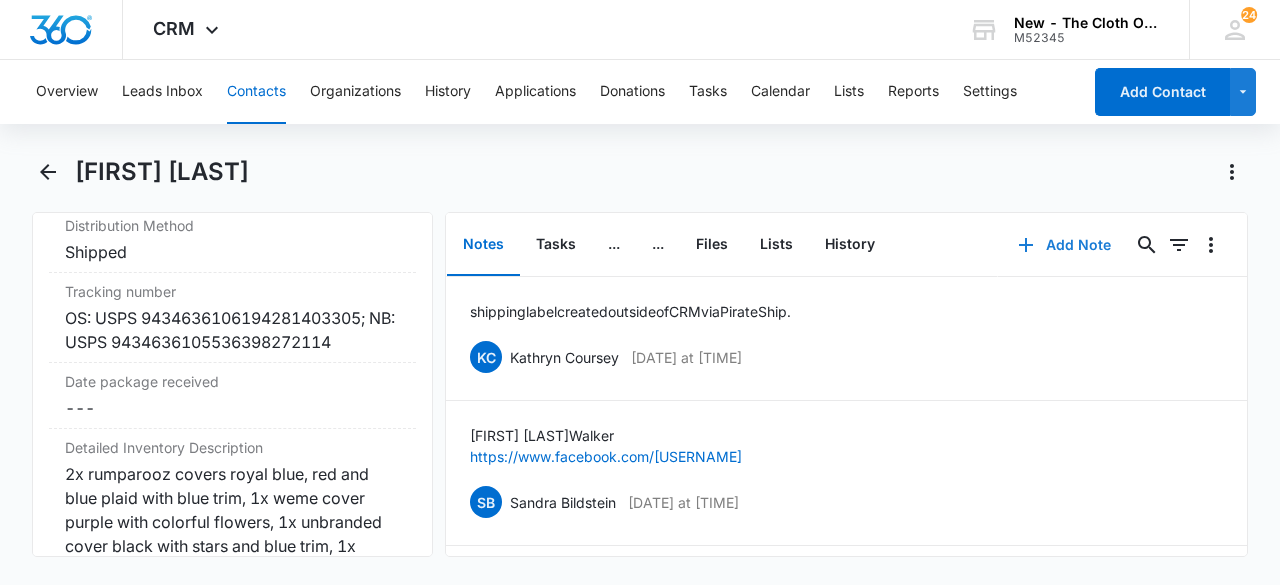 scroll, scrollTop: 4850, scrollLeft: 0, axis: vertical 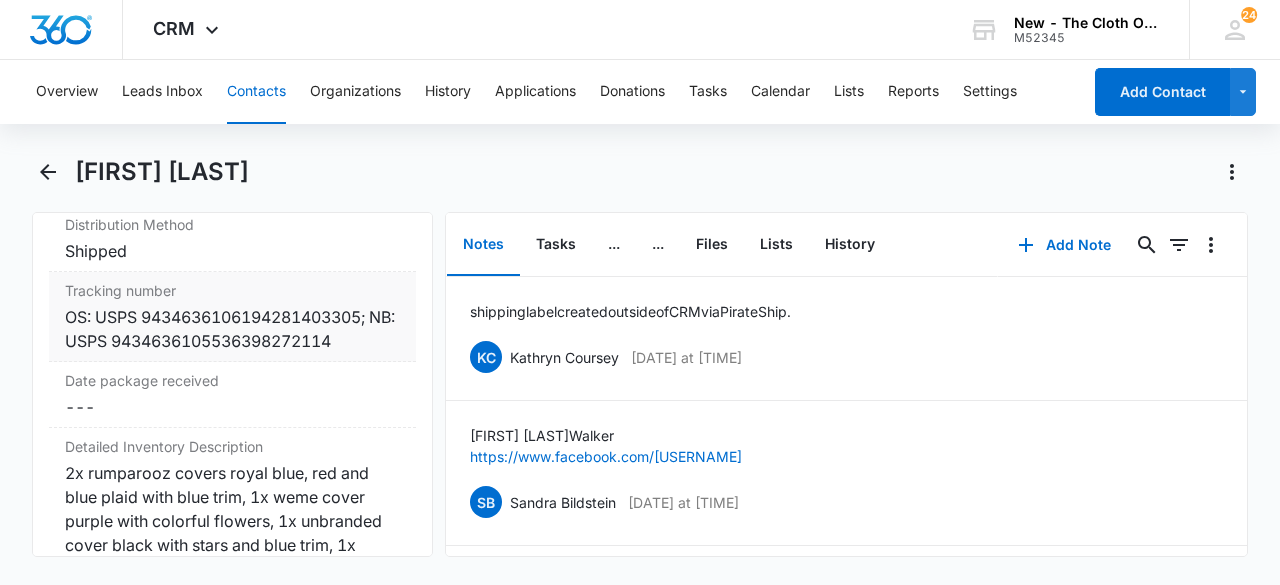 click on "OS: USPS 9434636106194281403305; NB: USPS 9434636105536398272114" at bounding box center (232, 329) 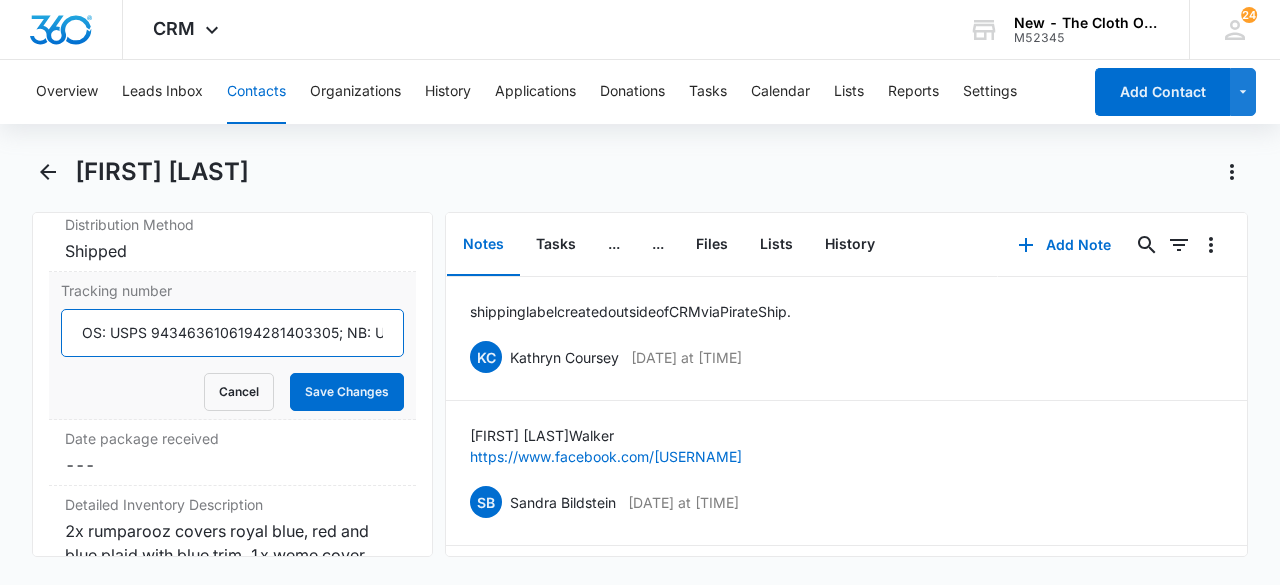 click on "OS: USPS 9434636106194281403305; NB: USPS 9434636105536398272114" at bounding box center (232, 333) 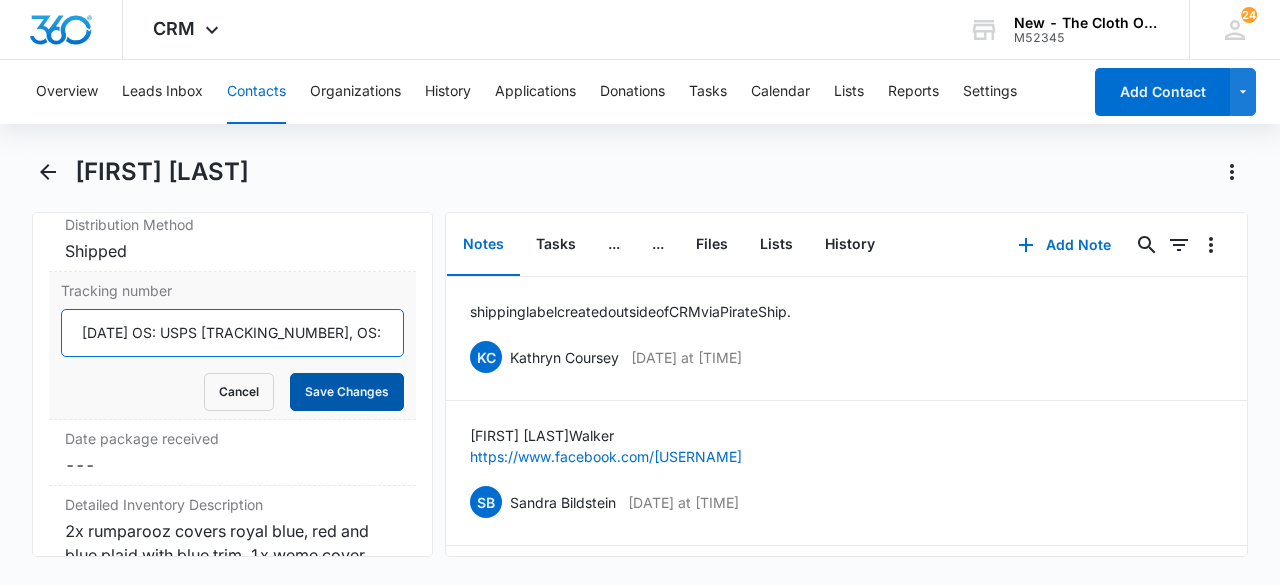 type on "[DATE] OS: USPS [TRACKING_NUMBER], OS: USPS [TRACKING_NUMBER]; NB: USPS [TRACKING_NUMBER]" 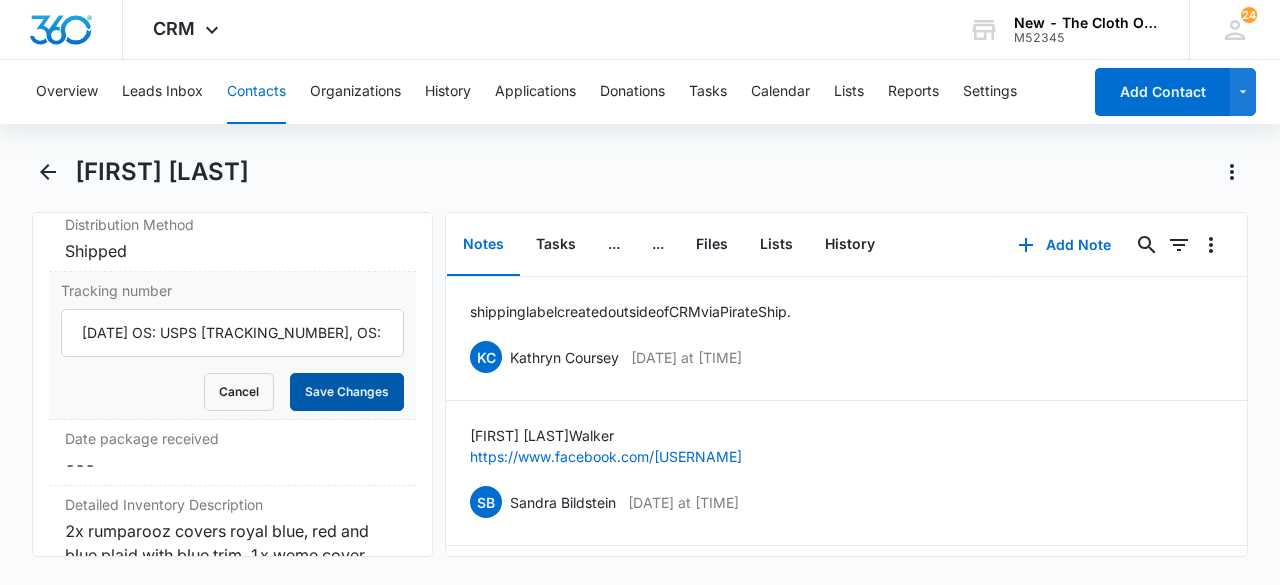 click on "Save Changes" at bounding box center [347, 392] 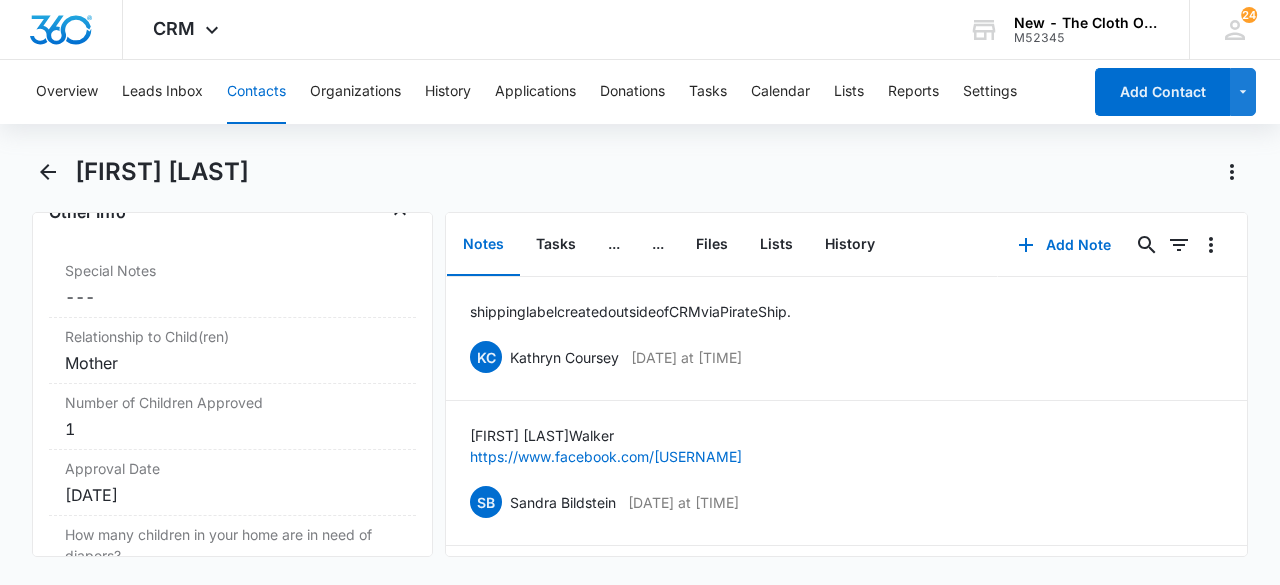 scroll, scrollTop: 1784, scrollLeft: 0, axis: vertical 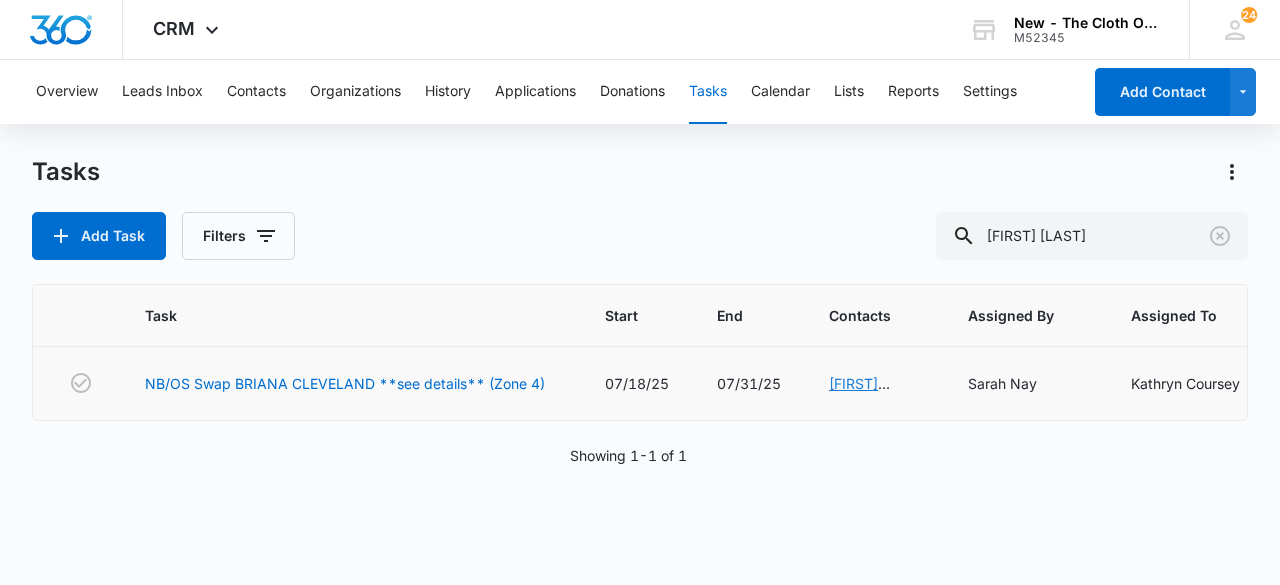 click on "[FIRST] [LAST]" at bounding box center [859, 394] 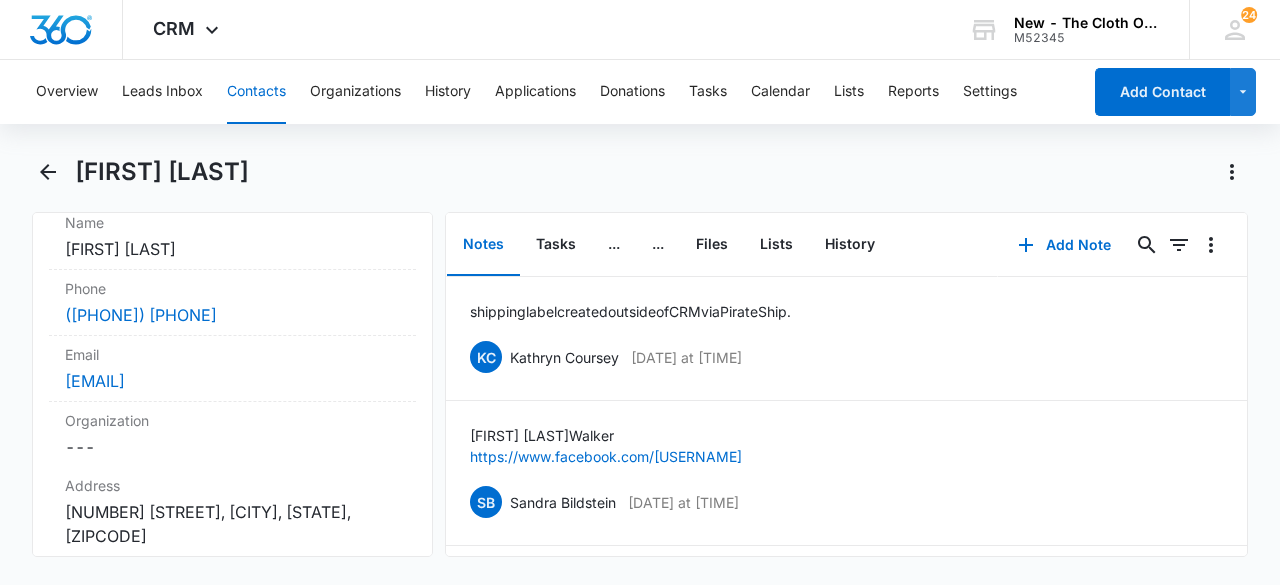 scroll, scrollTop: 403, scrollLeft: 0, axis: vertical 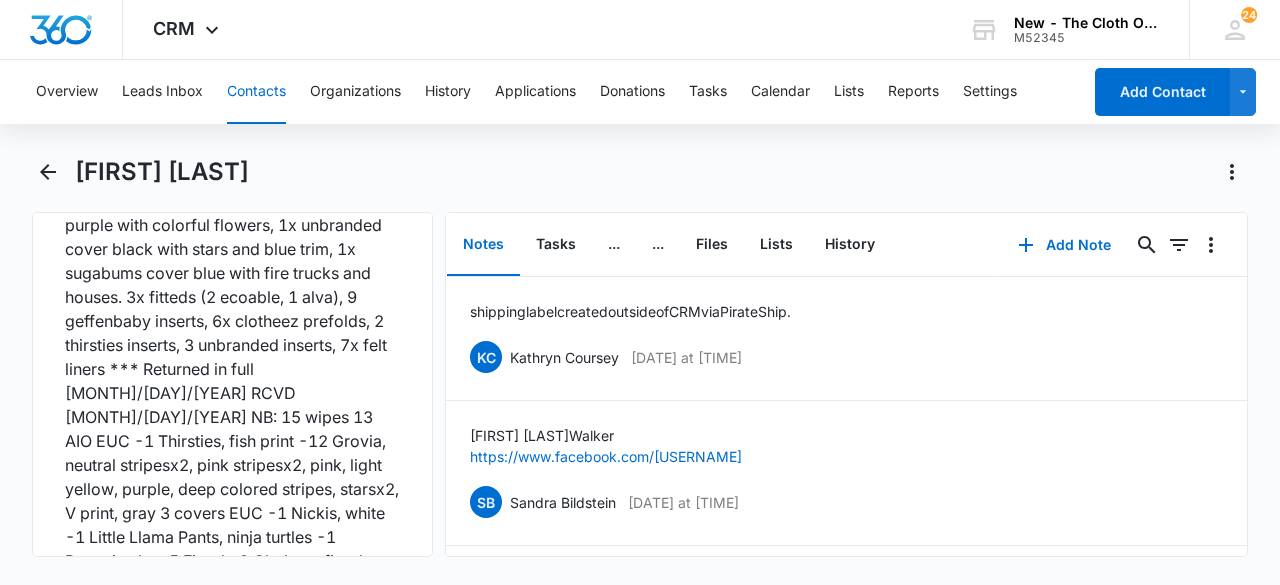 click on "2x rumparooz covers royal blue, red and blue plaid with blue trim, 1x weme cover purple with colorful flowers, 1x unbranded cover black with stars and blue trim, 1x sugabums cover blue with fire trucks and houses. 3x fitteds (2 ecoable, 1 alva), 9 geffenbaby inserts, 6x clotheez prefolds, 2 thirsties inserts, 3 unbranded inserts, 7x felt liners
***
Returned in full [MONTH]/[DAY]/[YEAR] RCVD [MONTH]/[DAY]/[YEAR] NB:
15 wipes
13 AIO EUC
-1 Thirsties, fish print
-12 Grovia, neutral stripesx2, pink stripesx2, pink, light yellow, purple, deep colored stripes, starsx2, V print, gray
3 covers EUC
-1 Nickis, white
-1 Little Llama Pants, ninja turtles
-1 Bummis, dots
5 Fitted
-3 Clotheez fitted inserts
-1 Imagine fitted
-1 No Name fitted, floral print
3 Thirsties hemp inserts" at bounding box center [232, 393] 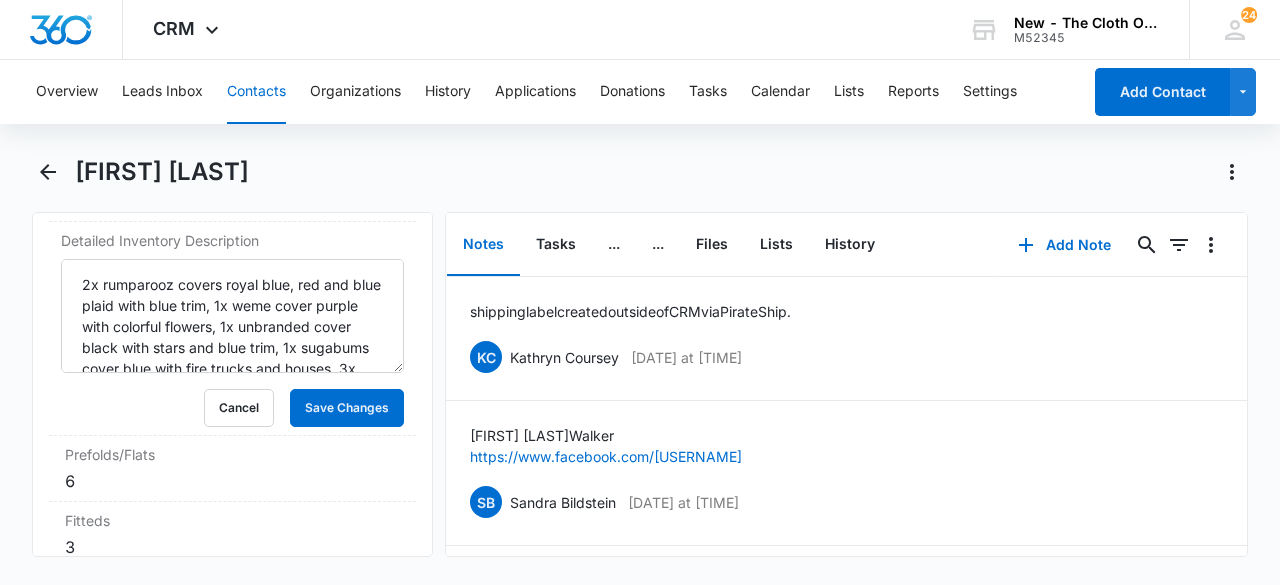 scroll, scrollTop: 5054, scrollLeft: 0, axis: vertical 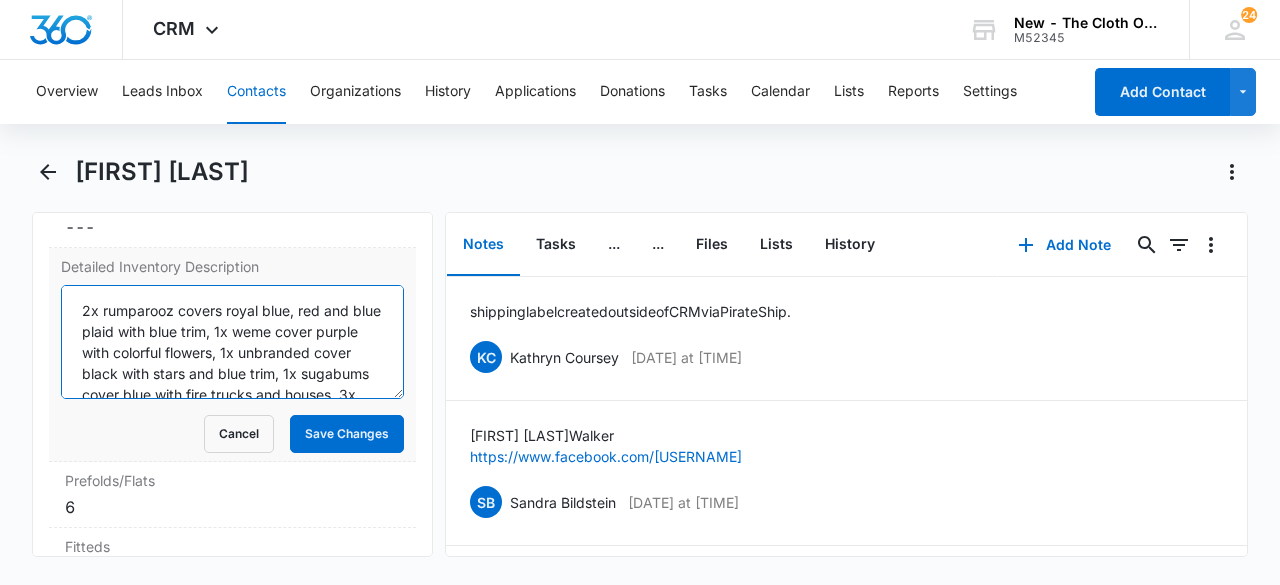 drag, startPoint x: 292, startPoint y: 354, endPoint x: 71, endPoint y: 287, distance: 230.93289 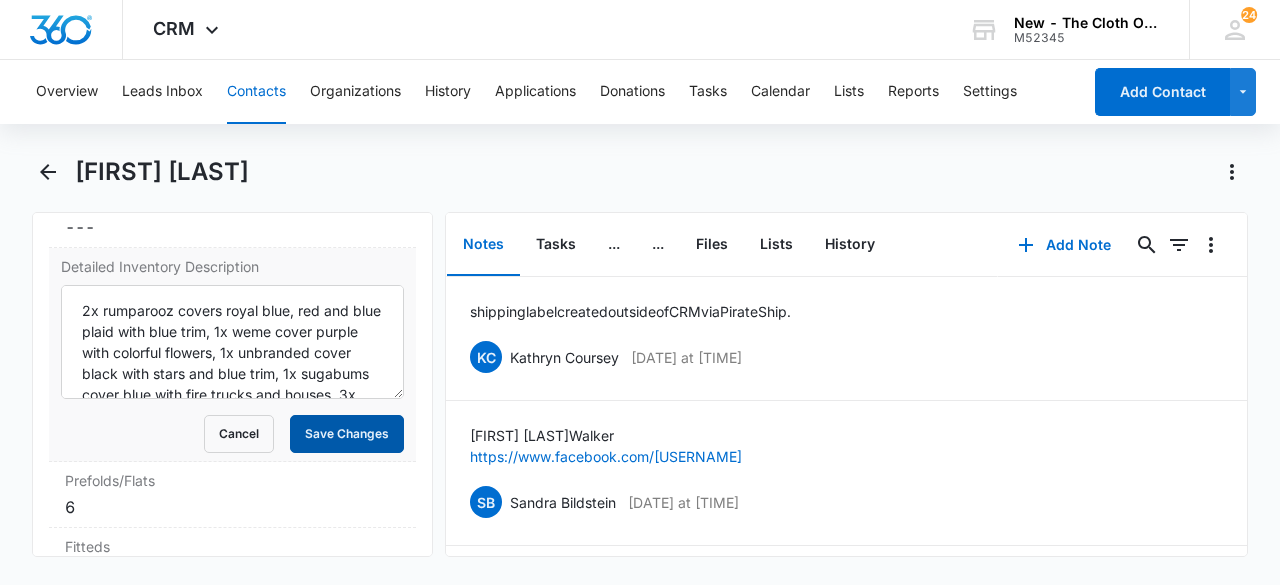 click on "Save Changes" at bounding box center [347, 434] 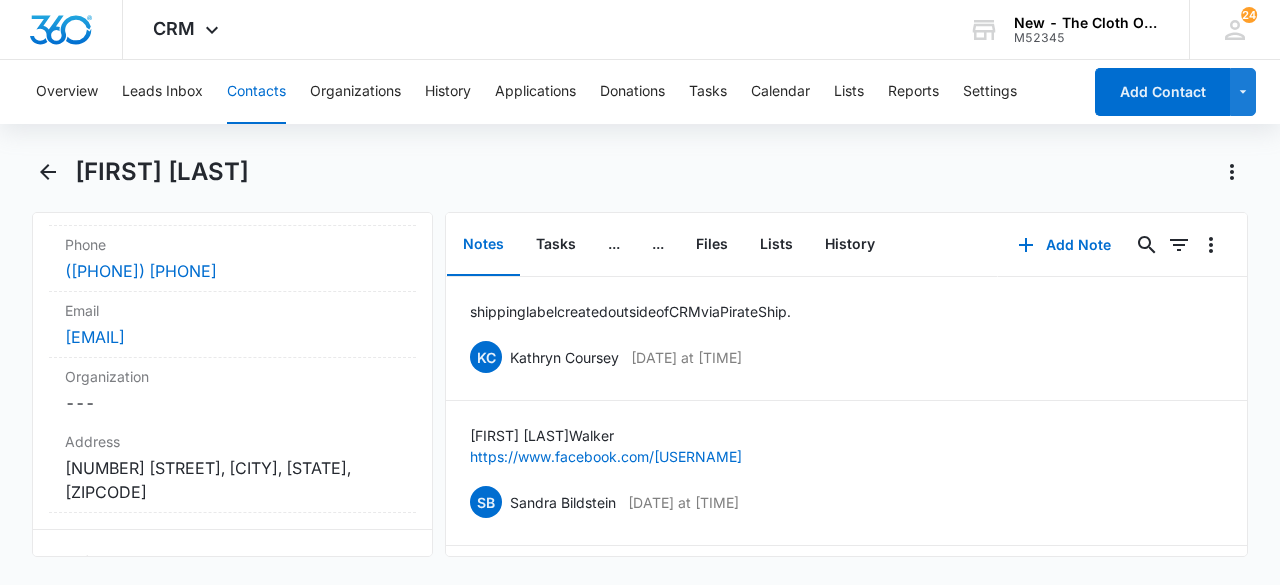scroll, scrollTop: 447, scrollLeft: 0, axis: vertical 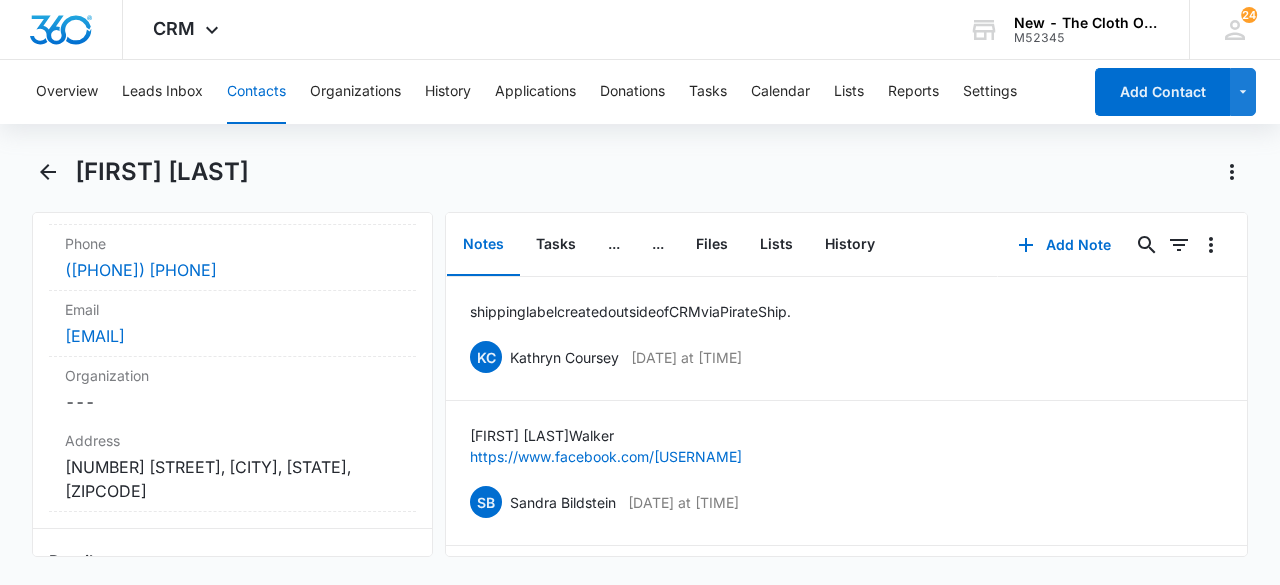 click on "Contacts" at bounding box center (256, 92) 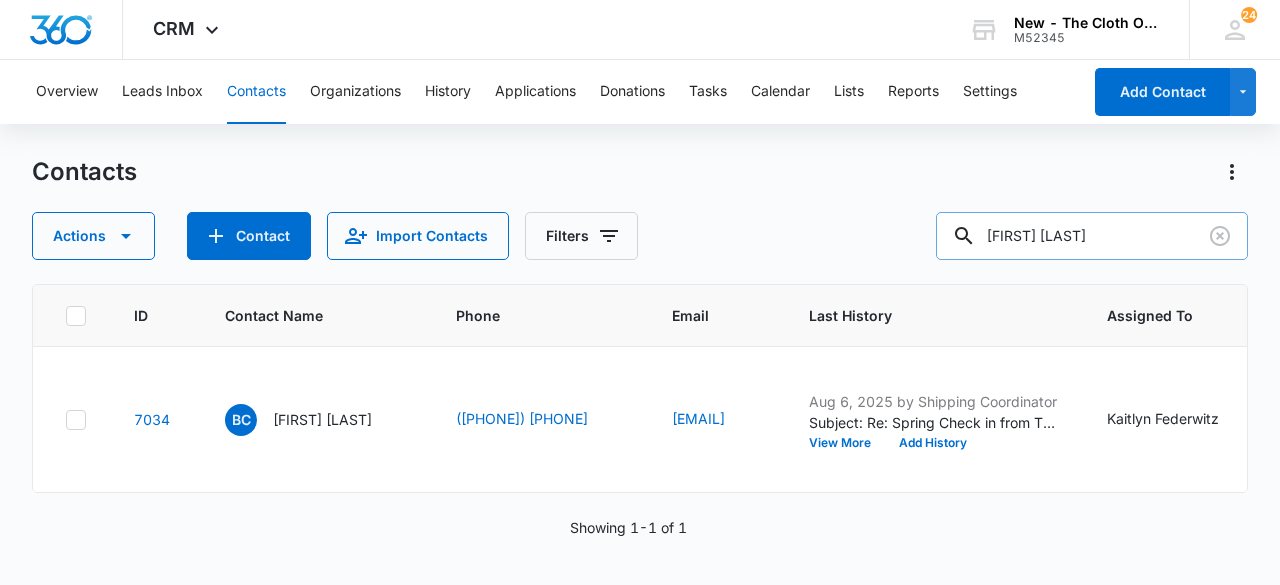 click on "[FIRST] [LAST]" at bounding box center (1092, 236) 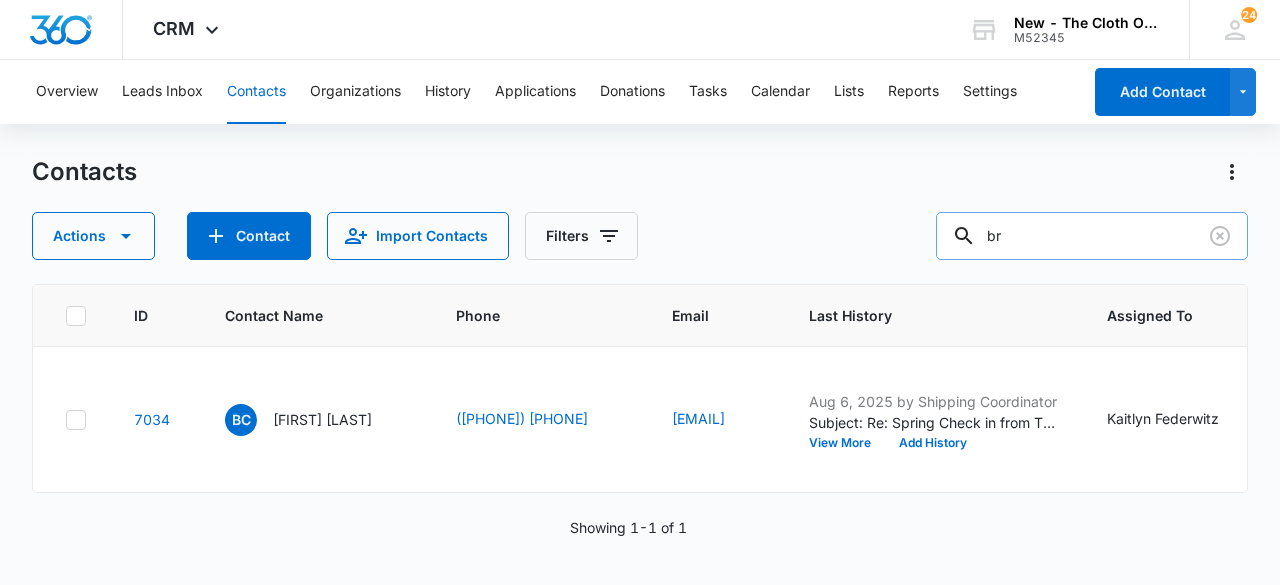 type on "b" 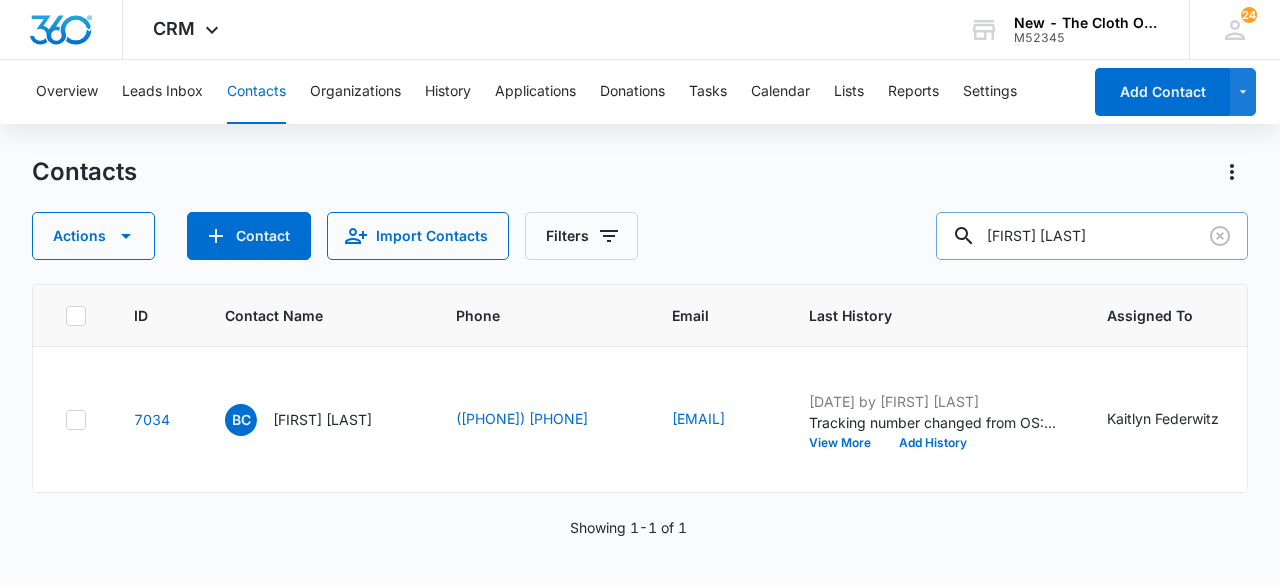 type on "[FIRST] [LAST]" 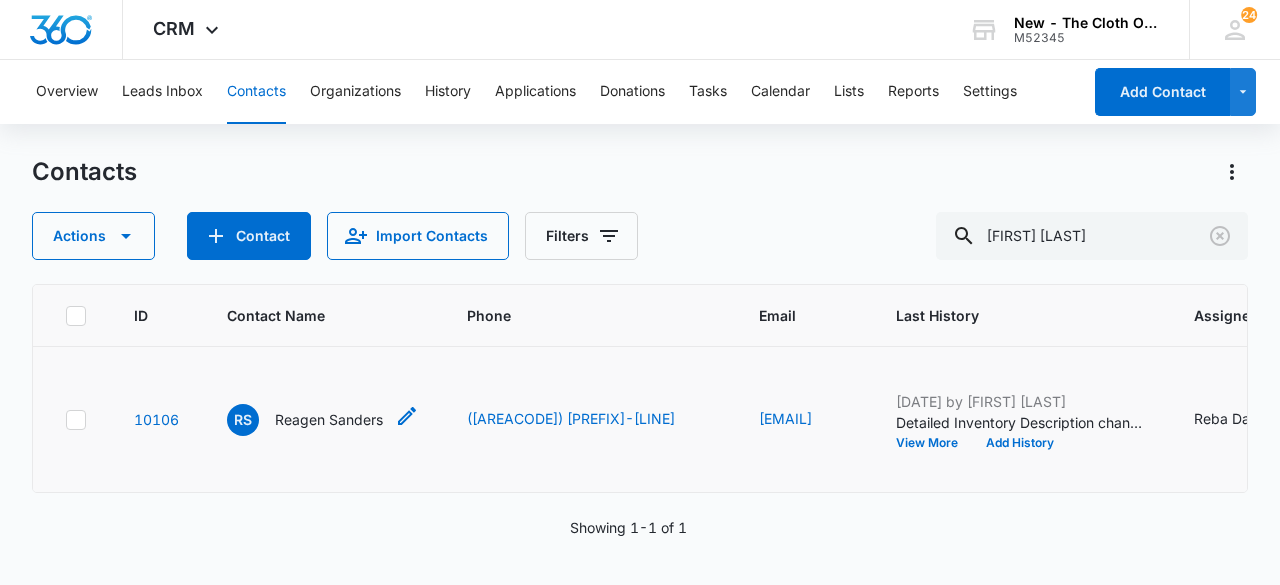 click on "Reagen Sanders" at bounding box center (329, 419) 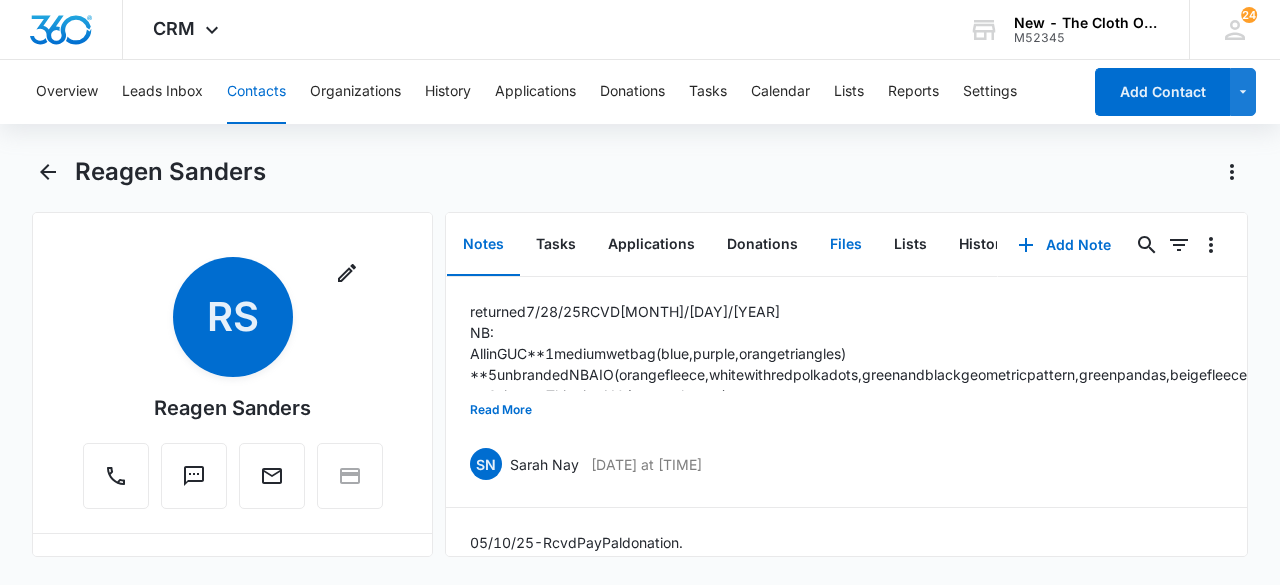 click on "Files" at bounding box center (846, 245) 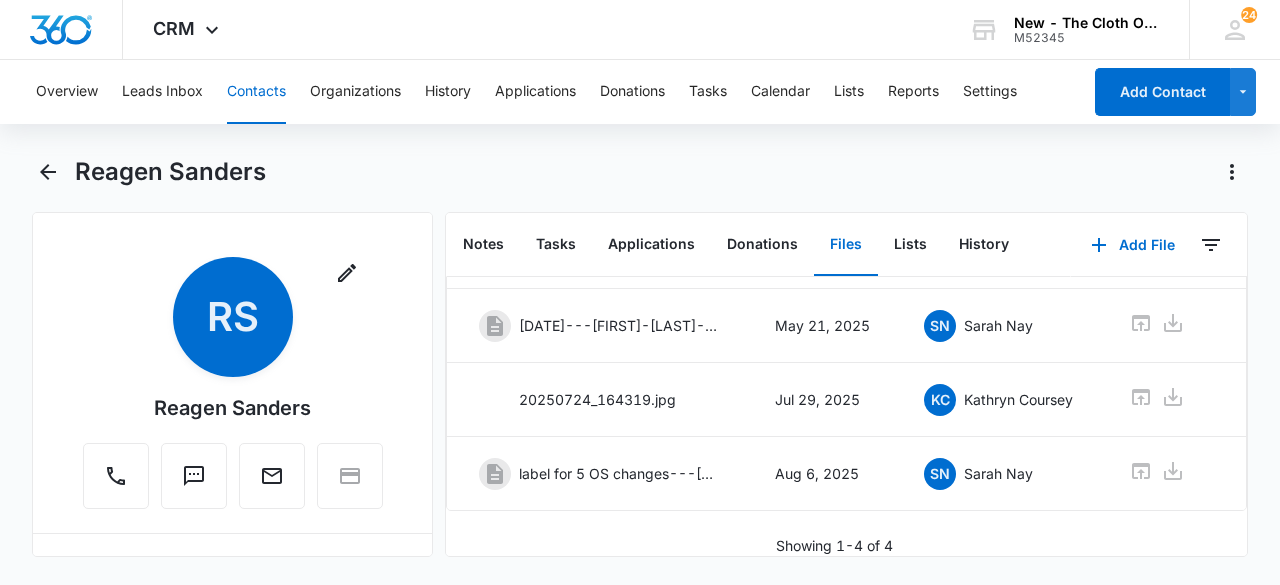 scroll, scrollTop: 212, scrollLeft: 0, axis: vertical 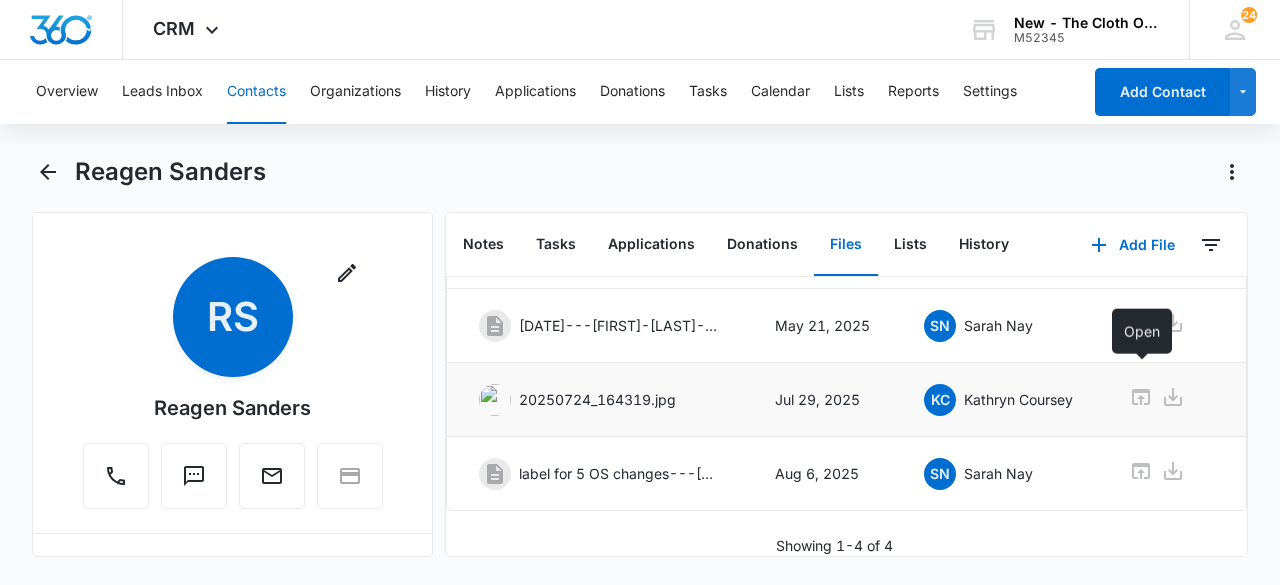 click 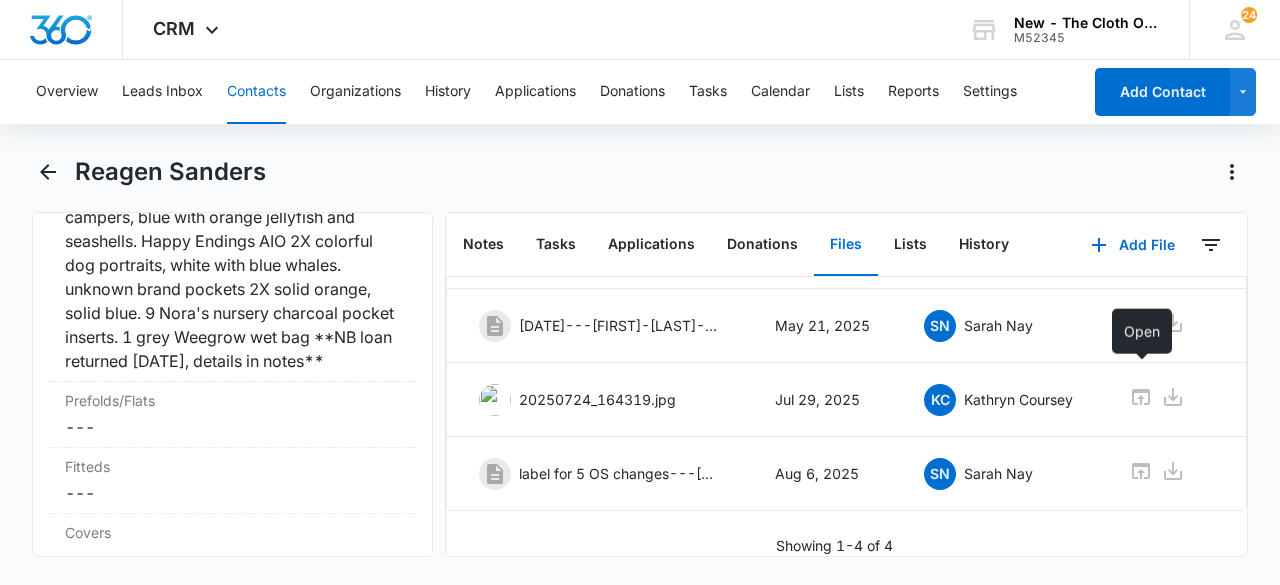 scroll, scrollTop: 5380, scrollLeft: 0, axis: vertical 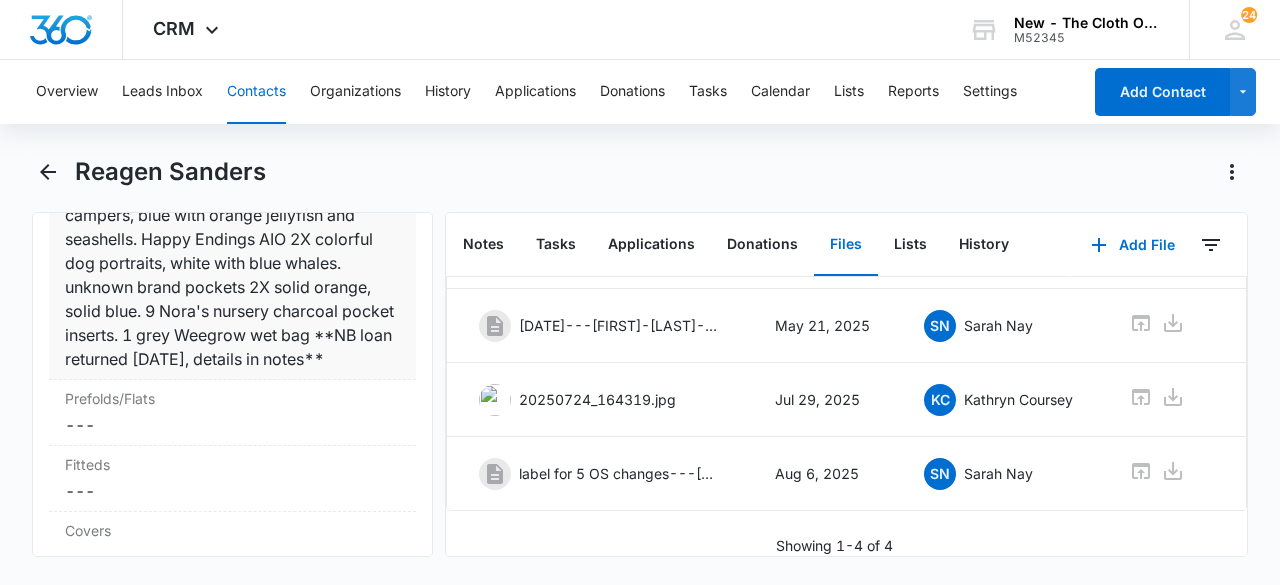 click on "Alva pockets 7X purple harry potter, colorful chevron, blue with hot air balloons, white with colorful flower designs, white with colorful feathers, blue with sailboats, blue star wars.
Grovia One AIO 4X off white with roller coasters, solid grey, blue with campers, blue with orange jellyfish and seashells.
Happy Endings AIO 2X colorful dog portraits, white with blue whales.
unknown brand pockets 2X solid orange, solid blue.
9 Nora's nursery charcoal pocket inserts.
1 grey Weegrow wet bag
**NB loan returned [DATE], details in notes**" at bounding box center (232, 215) 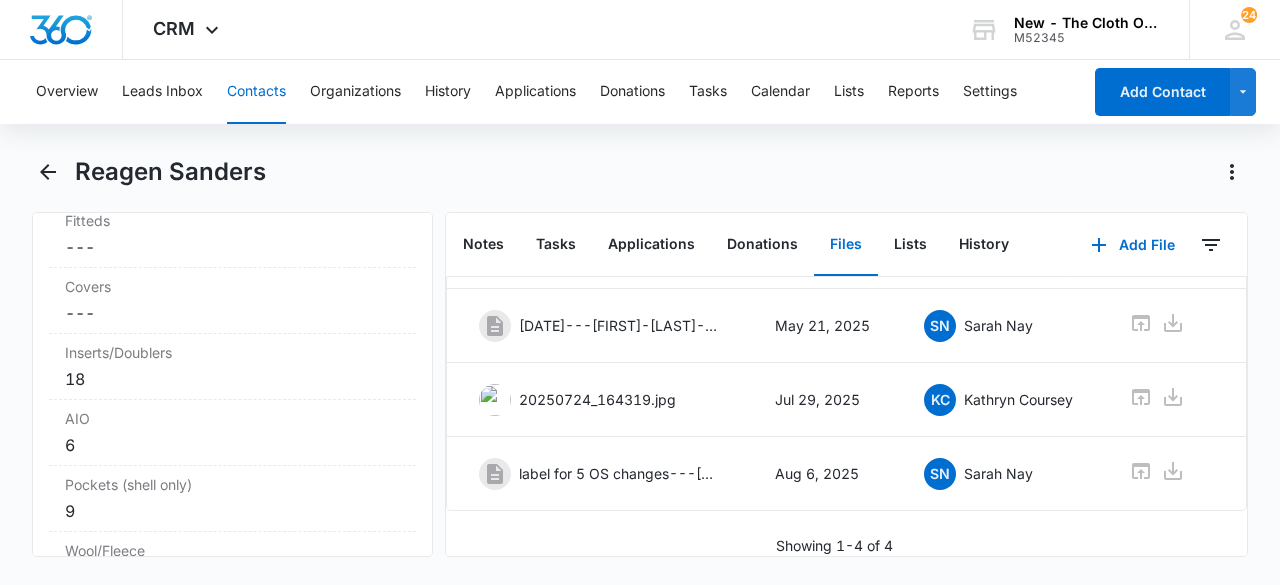 scroll, scrollTop: 5444, scrollLeft: 0, axis: vertical 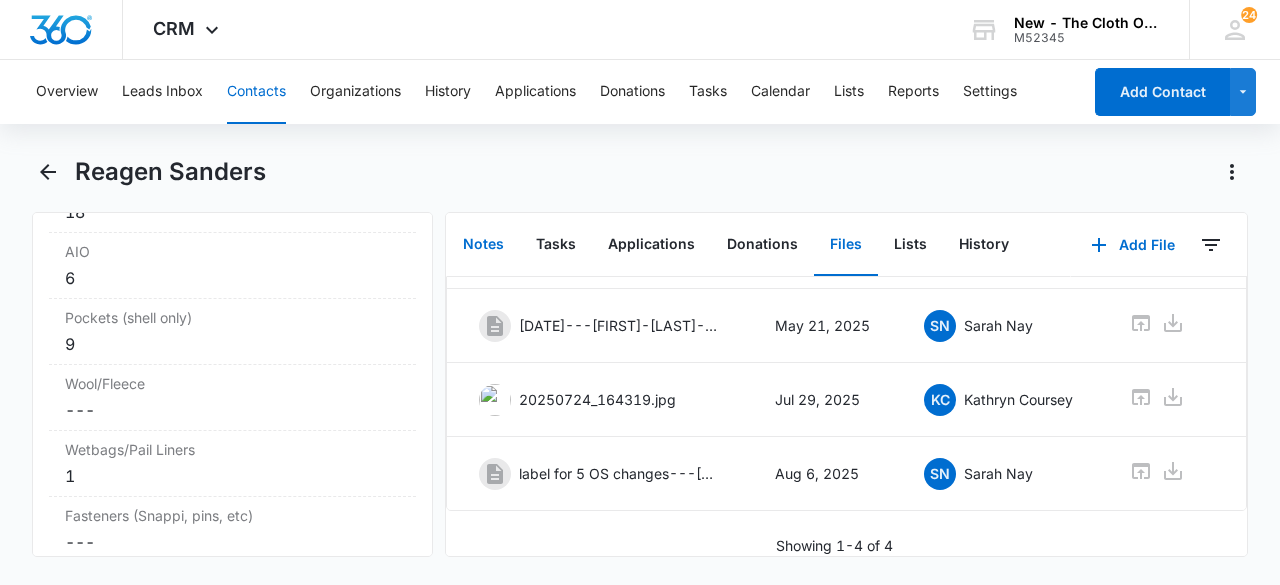 click on "Notes" at bounding box center [483, 245] 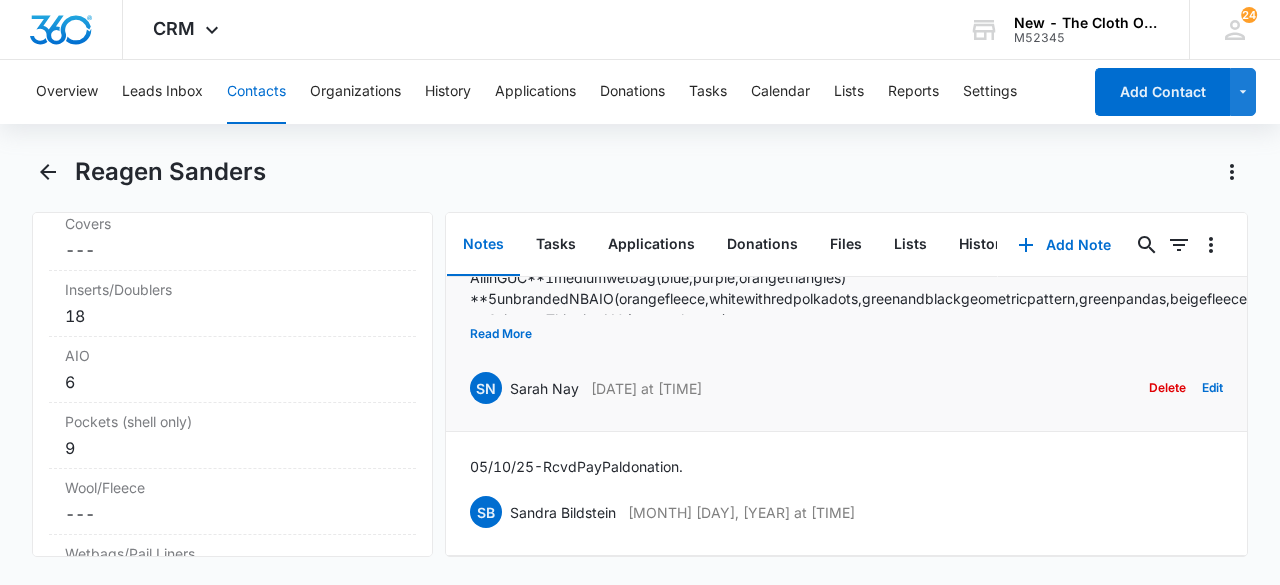 scroll, scrollTop: 0, scrollLeft: 0, axis: both 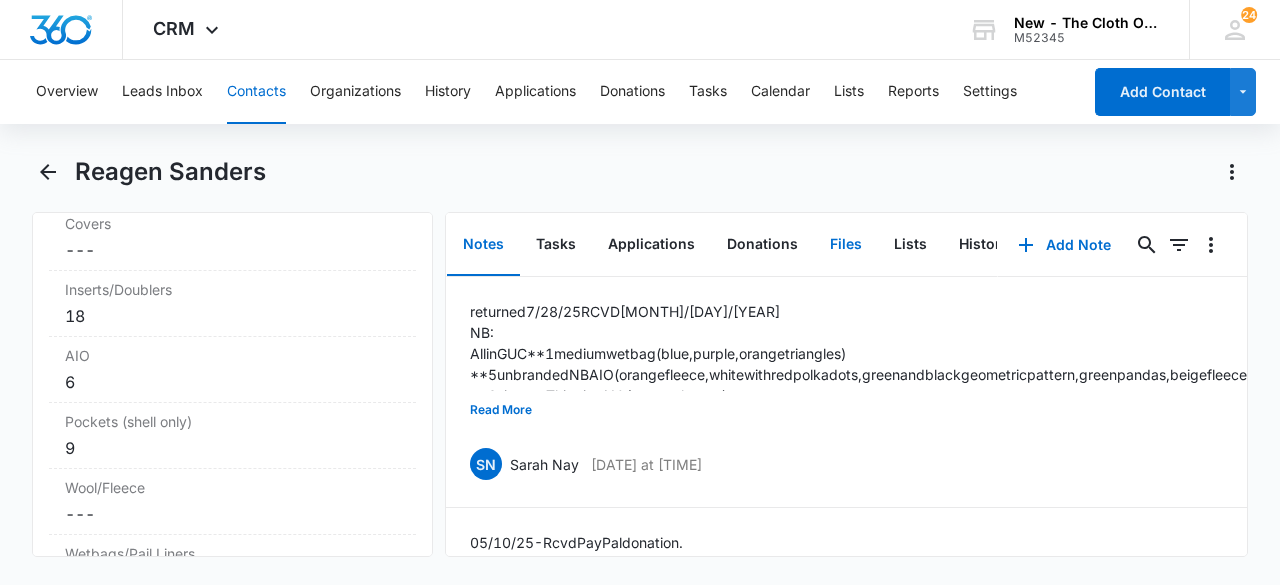 click on "Files" at bounding box center [846, 245] 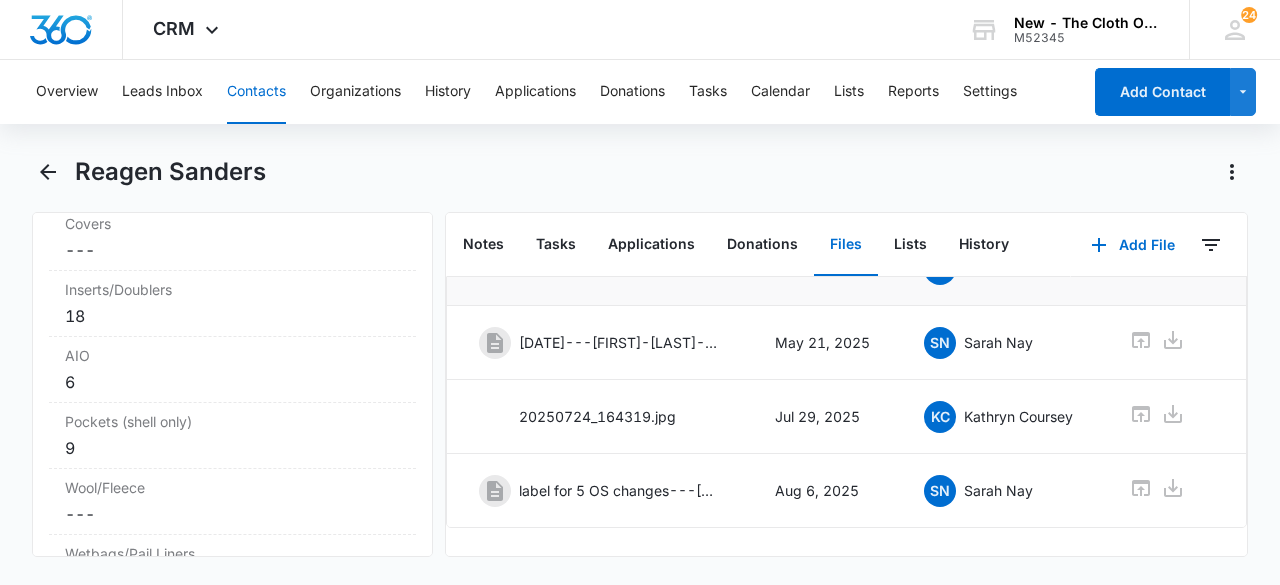 scroll, scrollTop: 219, scrollLeft: 0, axis: vertical 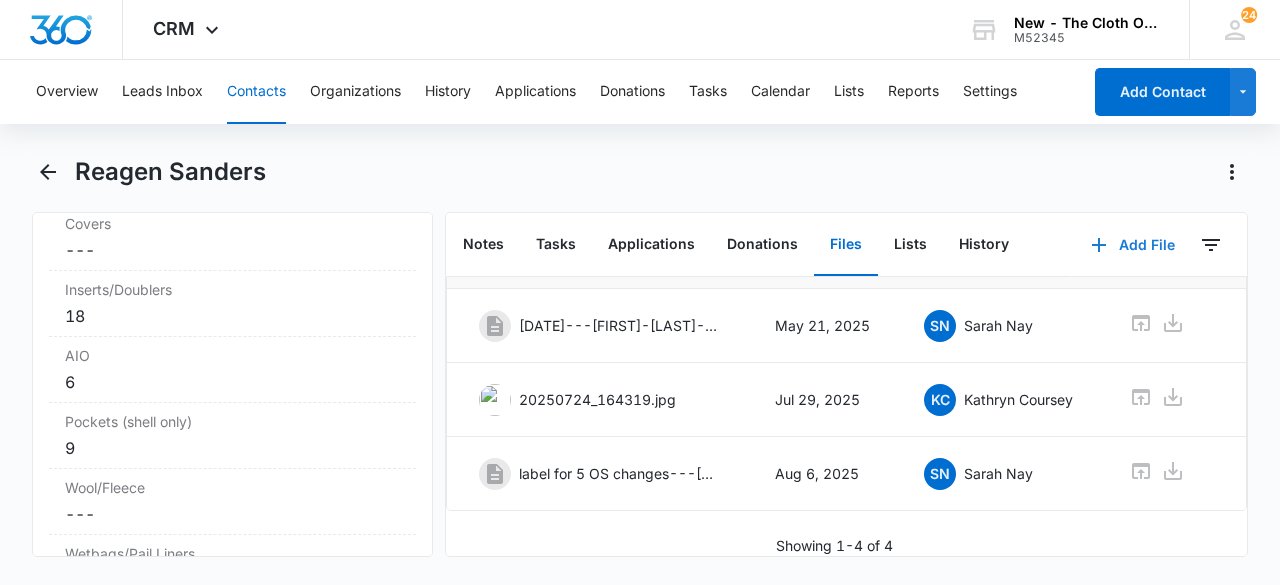 click on "Add File" at bounding box center (1133, 245) 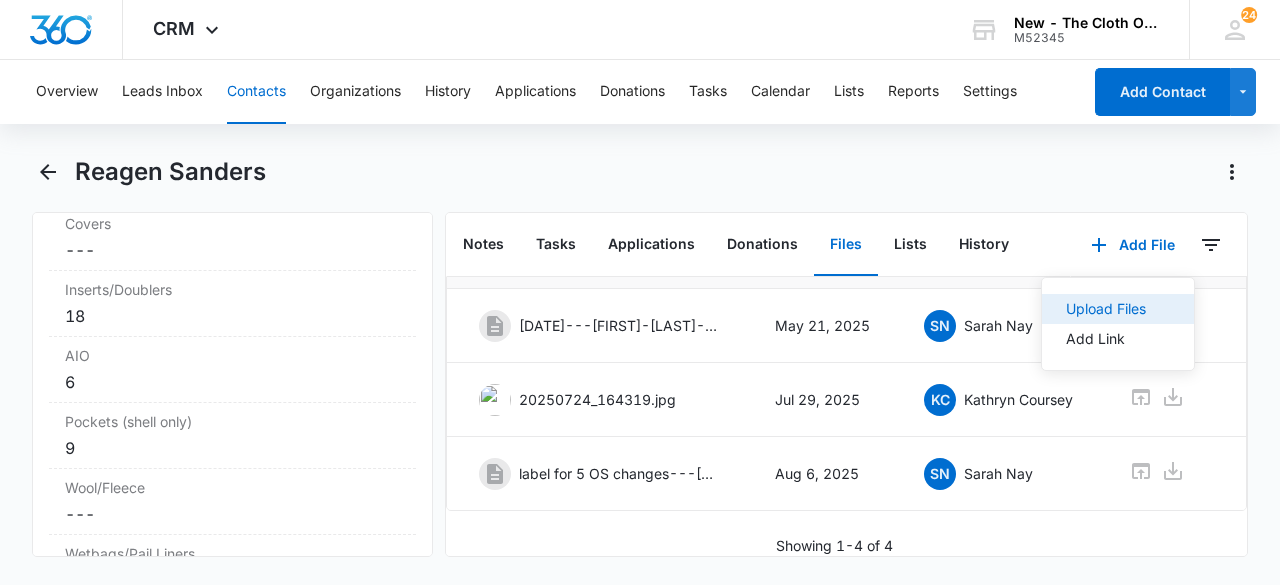 click on "Upload Files" at bounding box center [1106, 309] 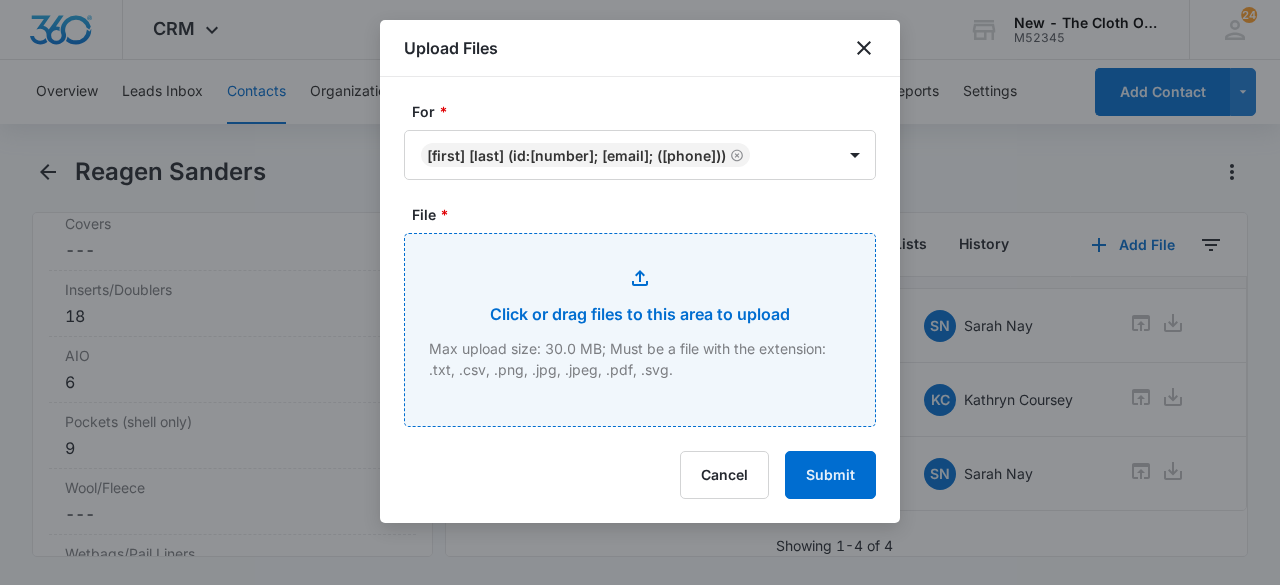 click on "File *" at bounding box center [640, 330] 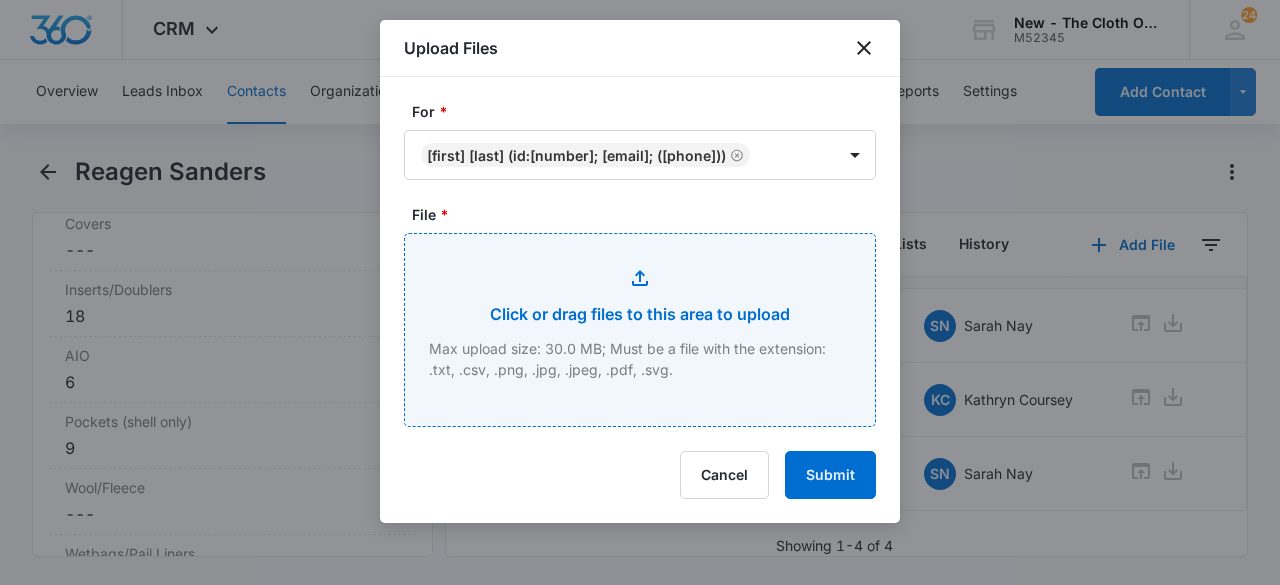 type on "C:\fakepath\" 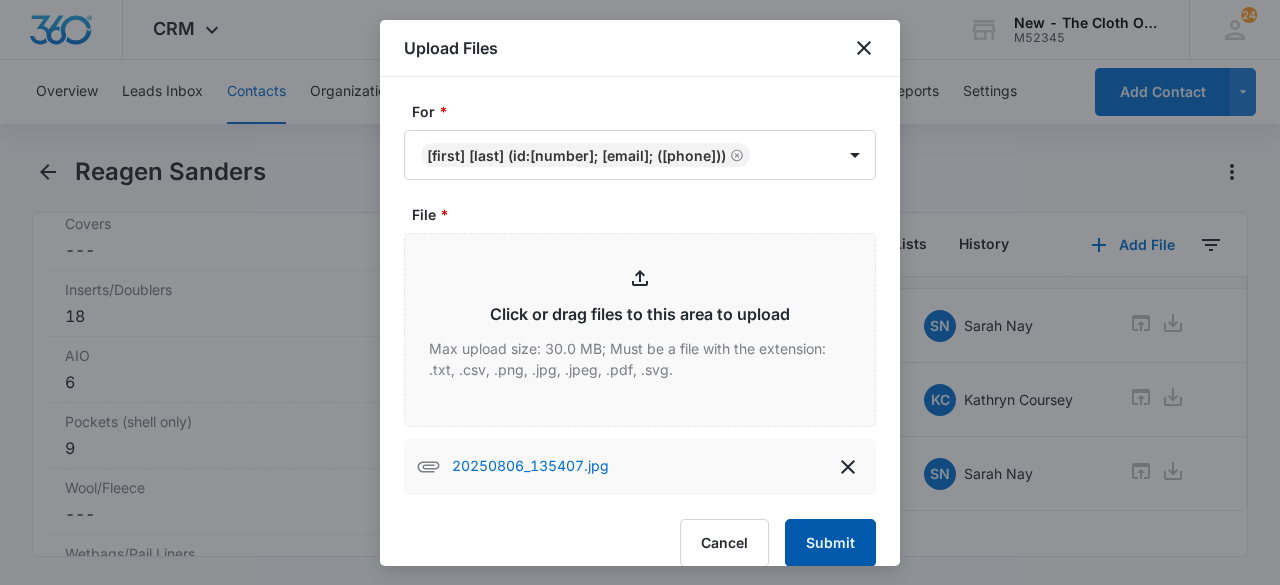 click on "Submit" at bounding box center (830, 543) 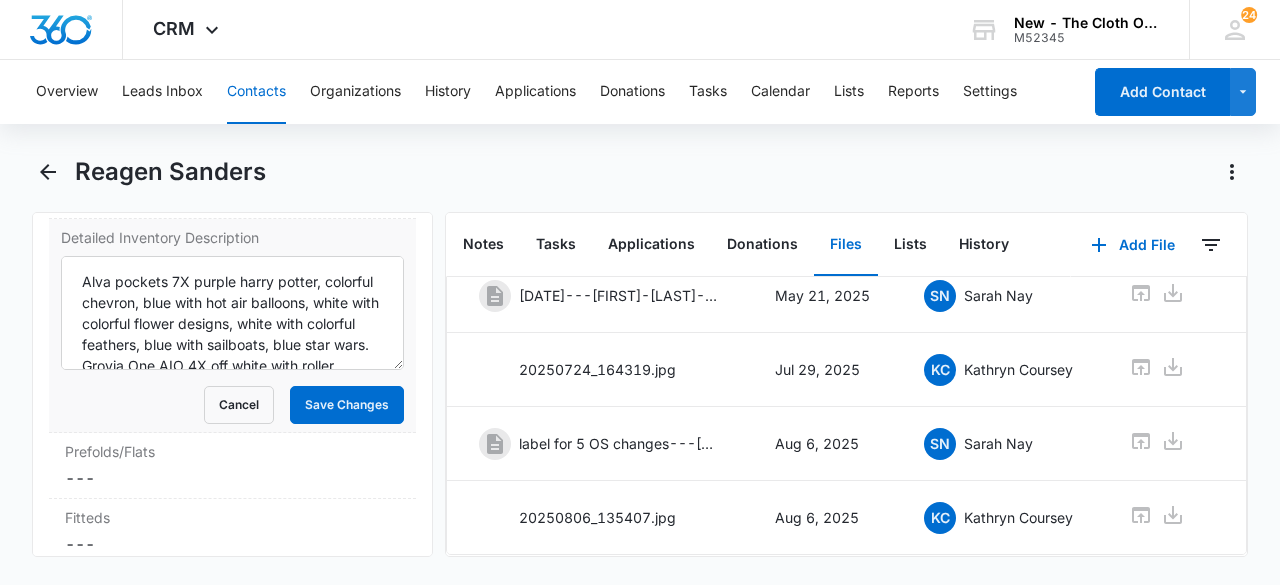 scroll, scrollTop: 5208, scrollLeft: 0, axis: vertical 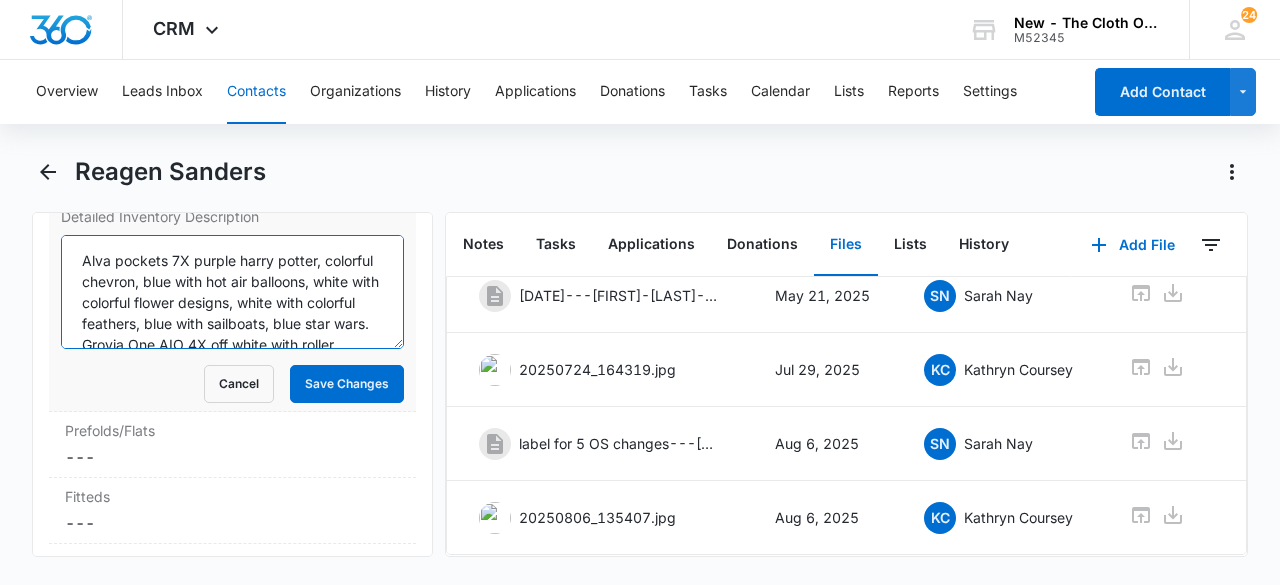 click on "Alva pockets 7X purple harry potter, colorful chevron, blue with hot air balloons, white with colorful flower designs, white with colorful feathers, blue with sailboats, blue star wars.
Grovia One AIO 4X off white with roller coasters, solid grey, blue with campers, blue with orange jellyfish and seashells.
Happy Endings AIO 2X colorful dog portraits, white with blue whales.
unknown brand pockets 2X solid orange, solid blue.
9 Nora's nursery charcoal pocket inserts.
1 grey Weegrow wet bag
**NB loan returned [DATE], details in notes**" at bounding box center [232, 292] 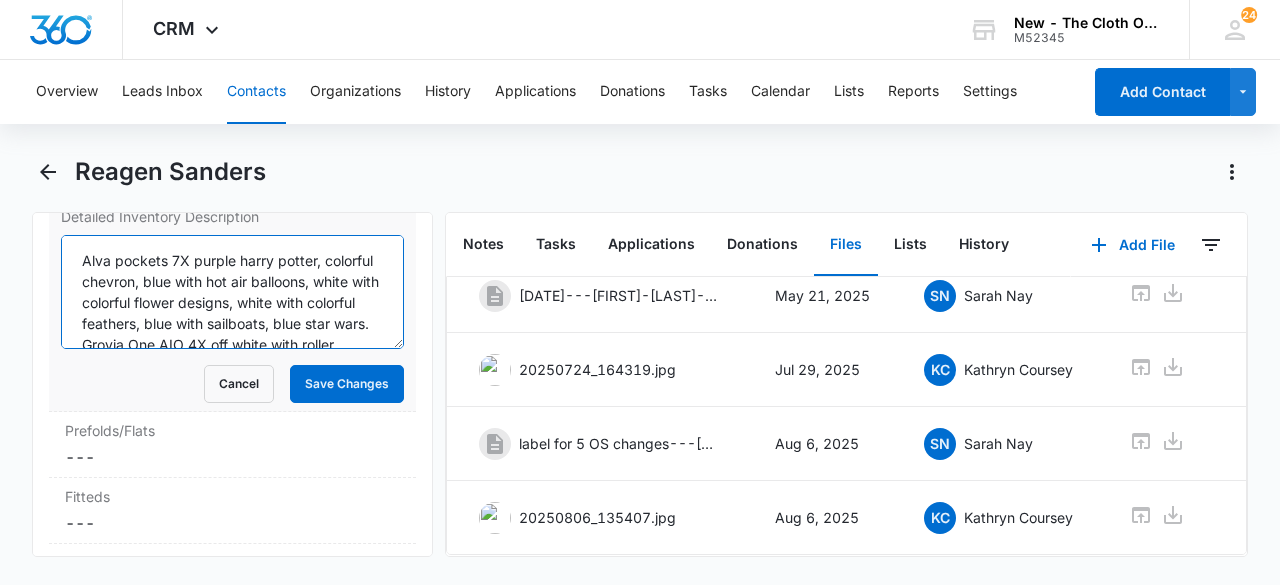 click on "Alva pockets 7X purple harry potter, colorful chevron, blue with hot air balloons, white with colorful flower designs, white with colorful feathers, blue with sailboats, blue star wars.
Grovia One AIO 4X off white with roller coasters, solid grey, blue with campers, blue with orange jellyfish and seashells.
Happy Endings AIO 2X colorful dog portraits, white with blue whales.
unknown brand pockets 2X solid orange, solid blue.
9 Nora's nursery charcoal pocket inserts.
1 grey Weegrow wet bag
**NB loan returned [DATE], details in notes**" at bounding box center [232, 292] 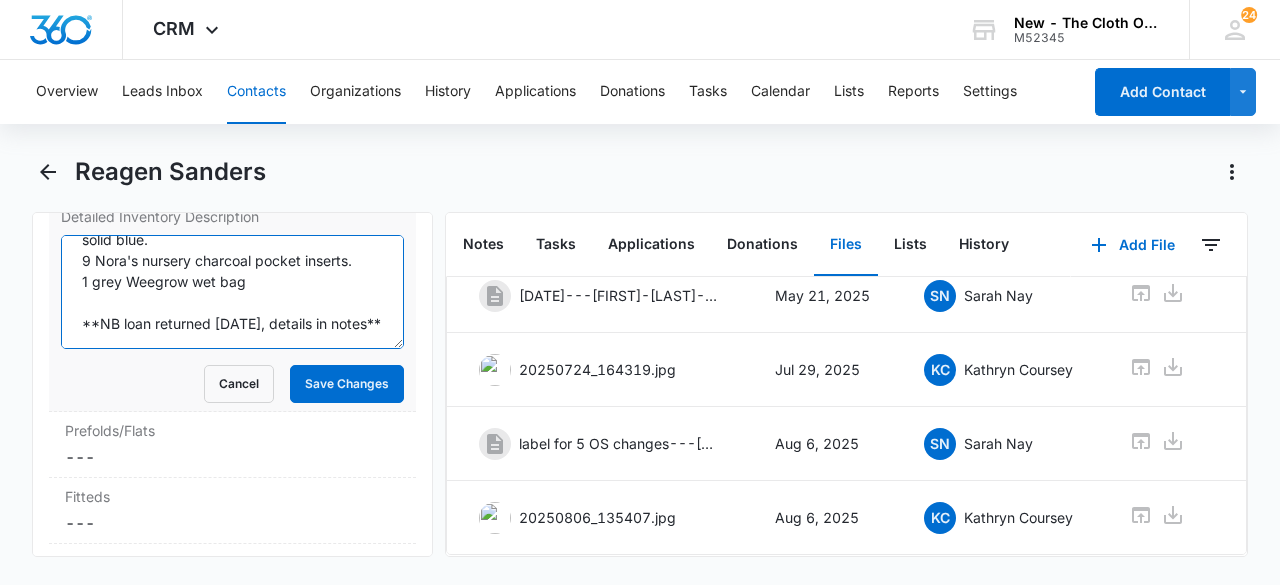 scroll, scrollTop: 288, scrollLeft: 0, axis: vertical 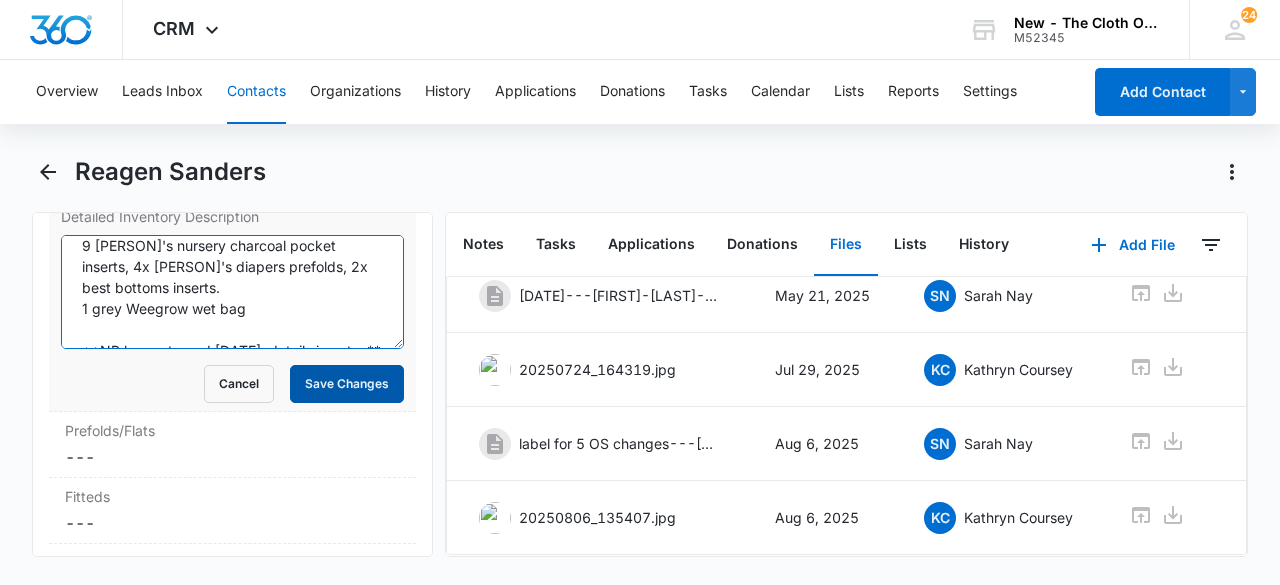 type on "Rumparooz covers 2x green and blue clovers, solid grey, Alva pockets 7X purple harry potter, colorful chevron, blue with hot air balloons, white with colorful flower designs, white with colorful feathers, blue with sailboats, blue star wars.
Grovia One AIO 4X off white with roller coasters, solid grey, blue with campers, blue with orange jellyfish and seashells.
Happy Endings AIO 2X colorful dog portraits, white with blue whales.
unknown brand pockets 2X solid orange, solid blue.
9 [PERSON]'s nursery charcoal pocket inserts, 4x [PERSON]'s diapers prefolds, 2x best bottoms inserts.
1 grey Weegrow wet bag
**NB loan returned [DATE], details in notes**" 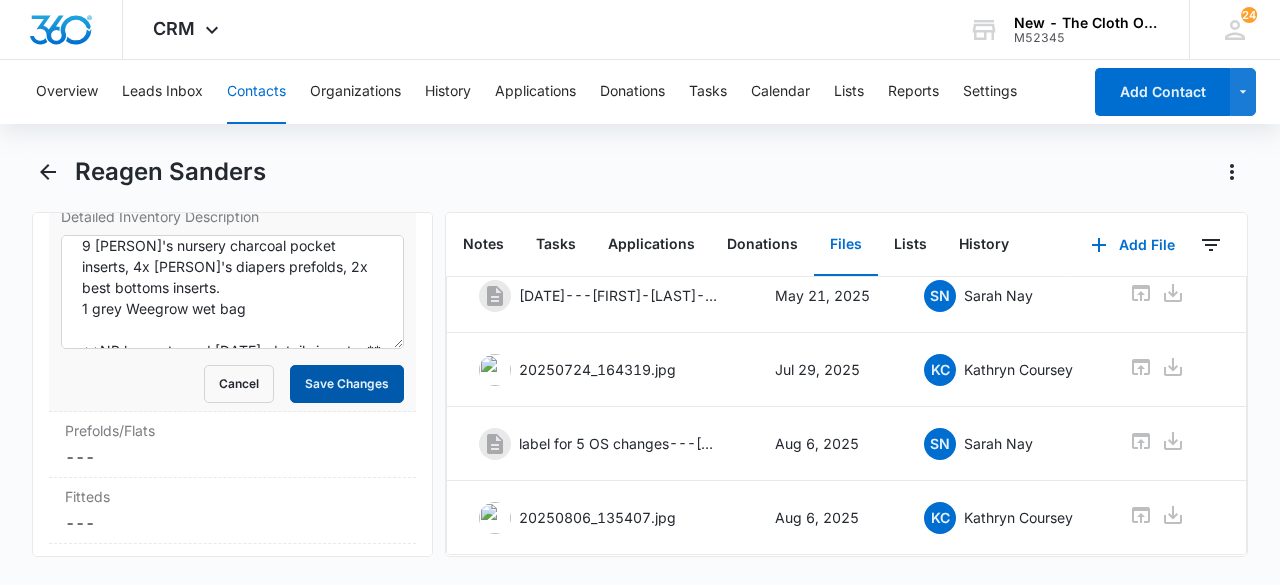 click on "Save Changes" at bounding box center (347, 384) 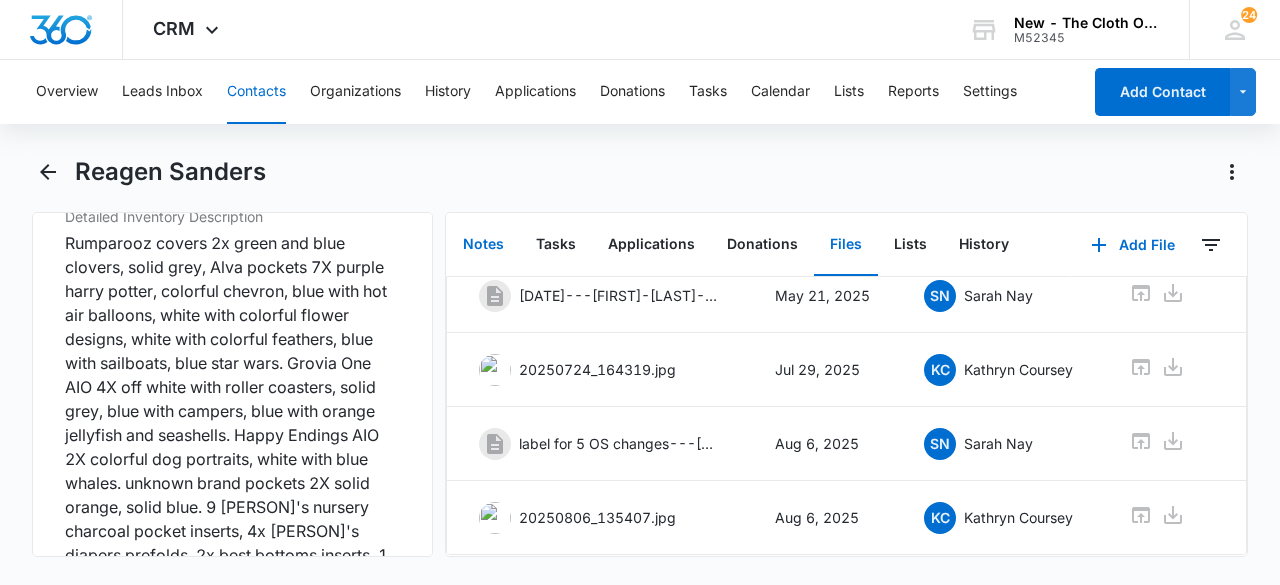 click on "Notes" at bounding box center (483, 245) 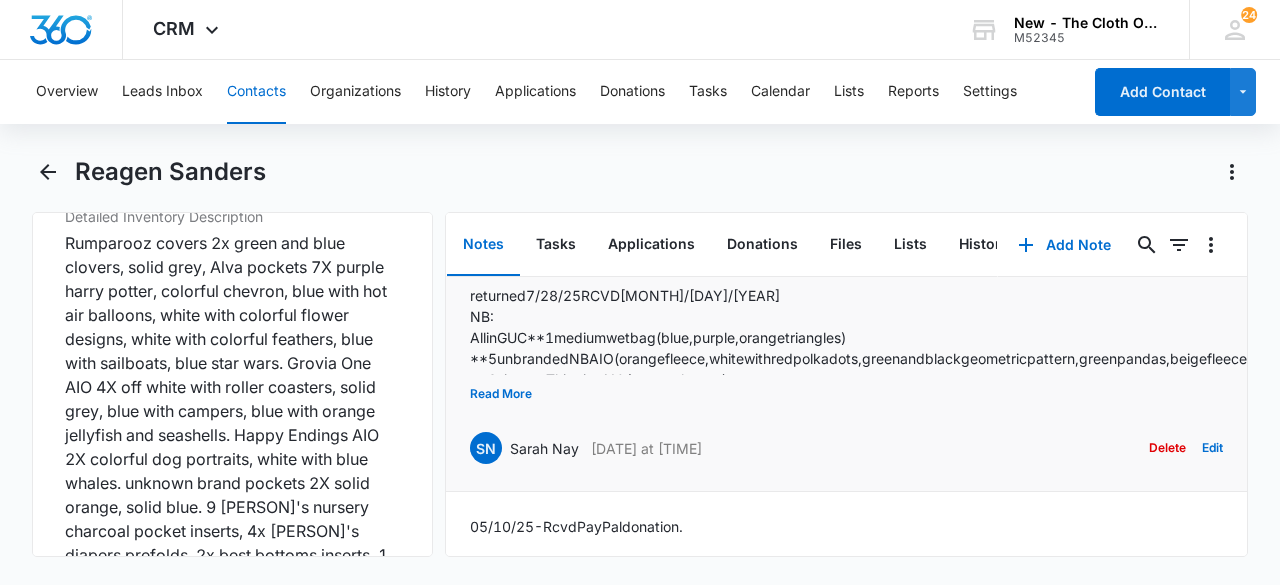scroll, scrollTop: 0, scrollLeft: 0, axis: both 